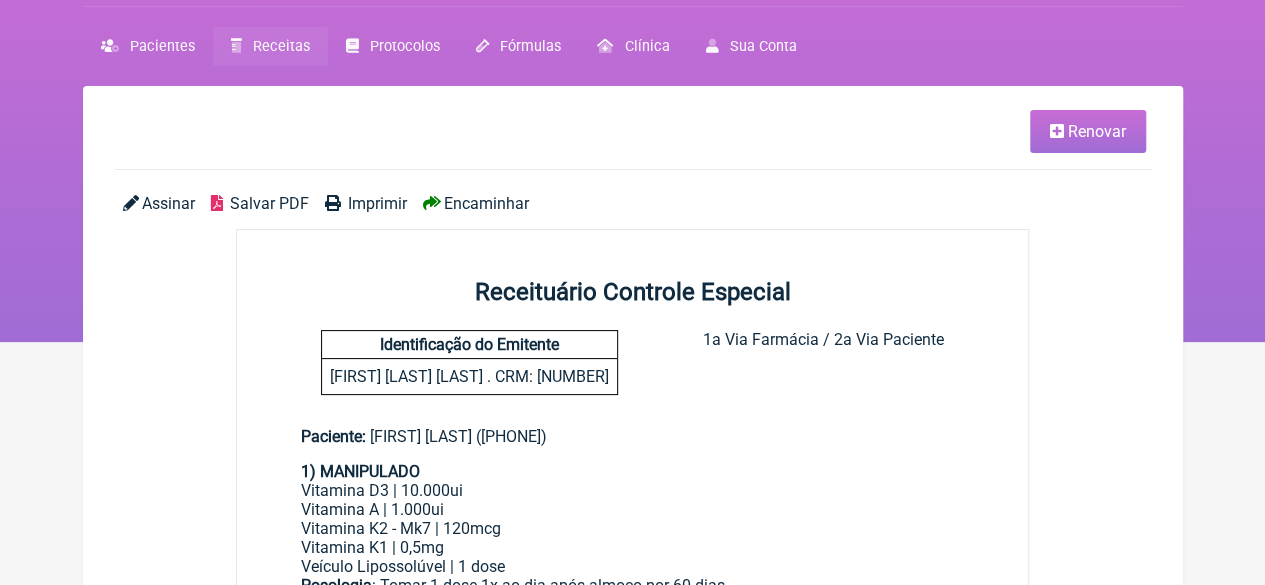scroll, scrollTop: 0, scrollLeft: 0, axis: both 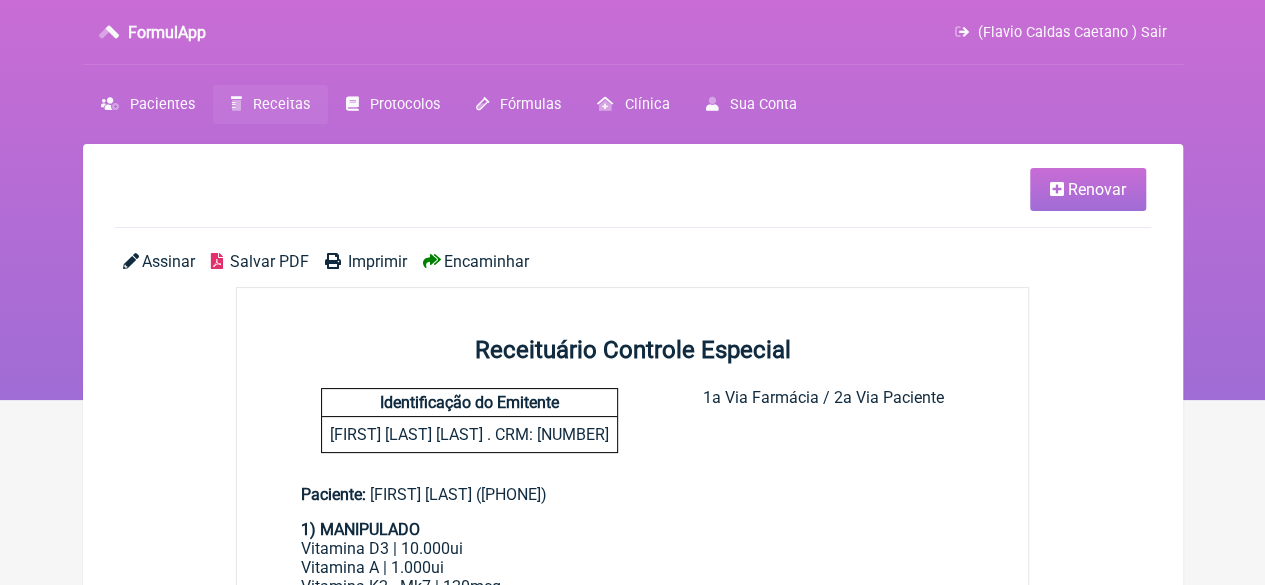 click on "Receitas" at bounding box center [281, 104] 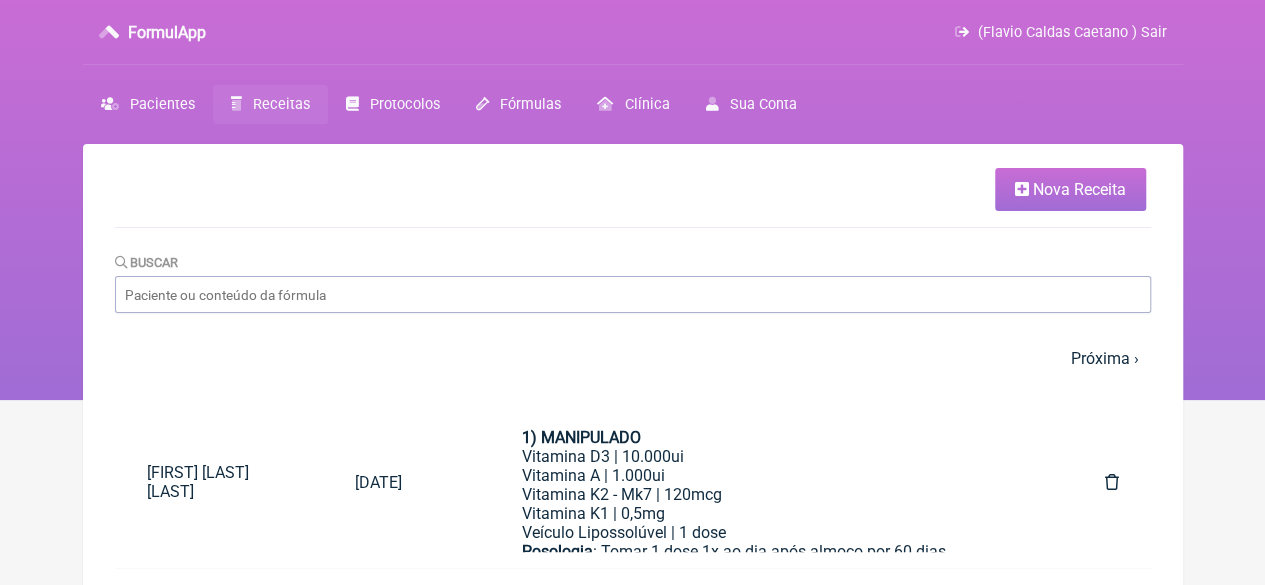 click on "Nova Receita" at bounding box center [633, 198] 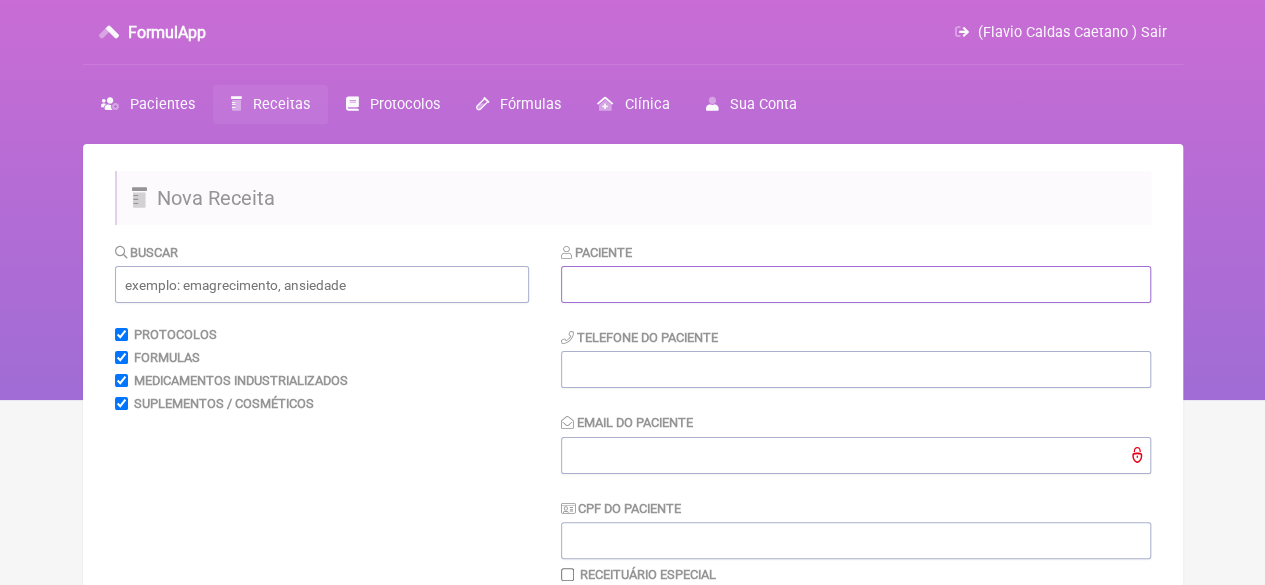 click at bounding box center [856, 284] 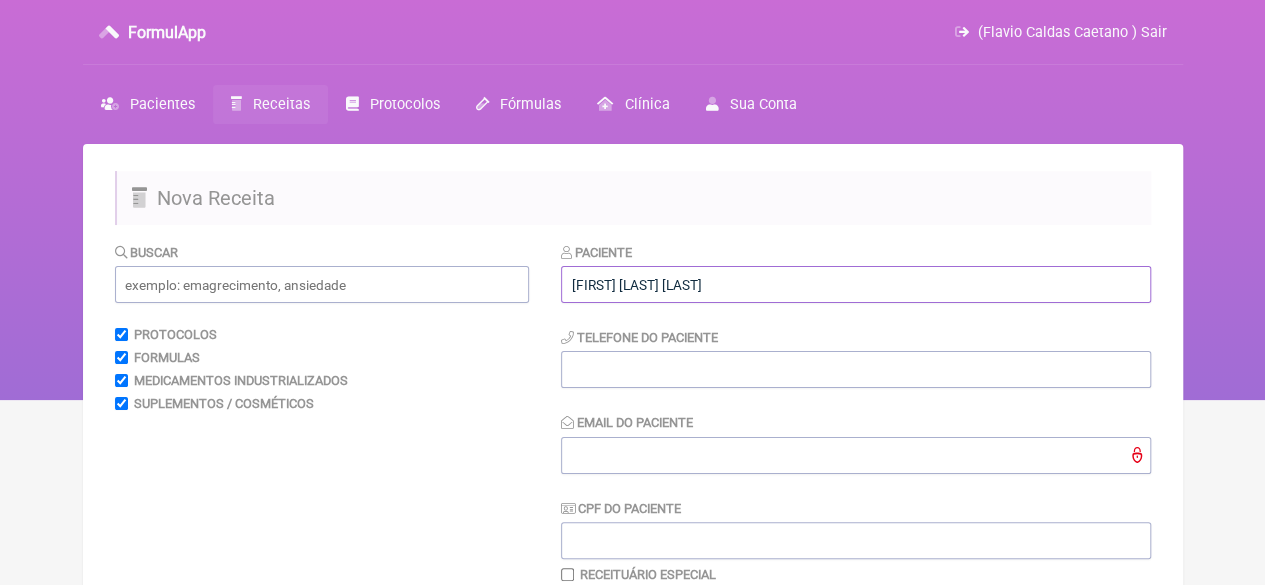 type on "[FIRST] [LAST] [LAST]" 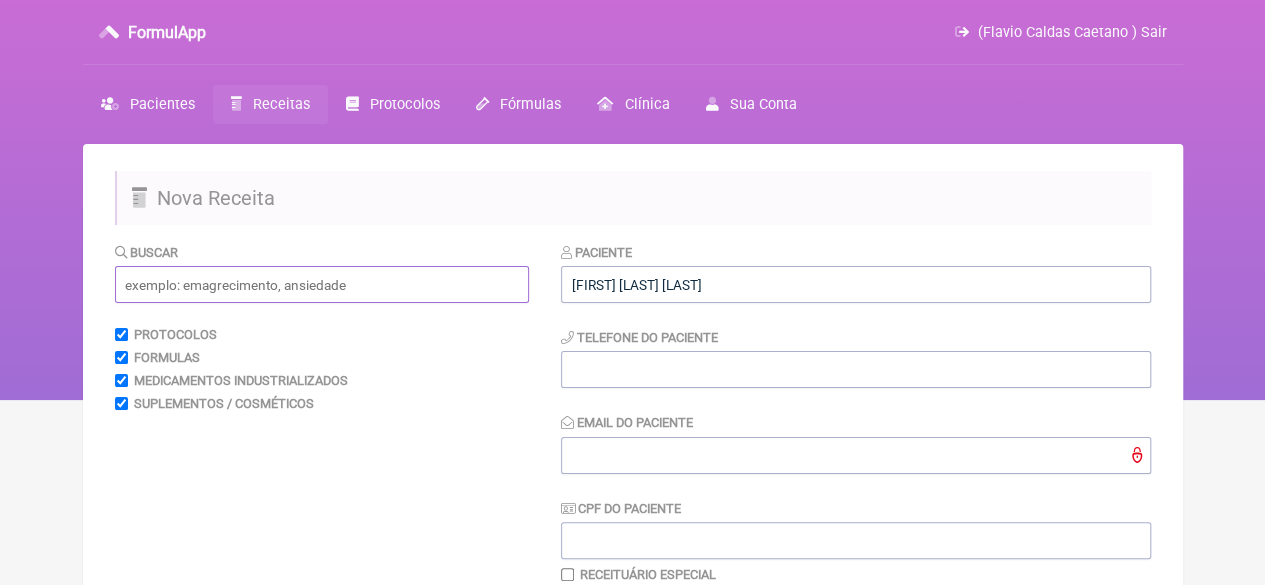click at bounding box center (322, 284) 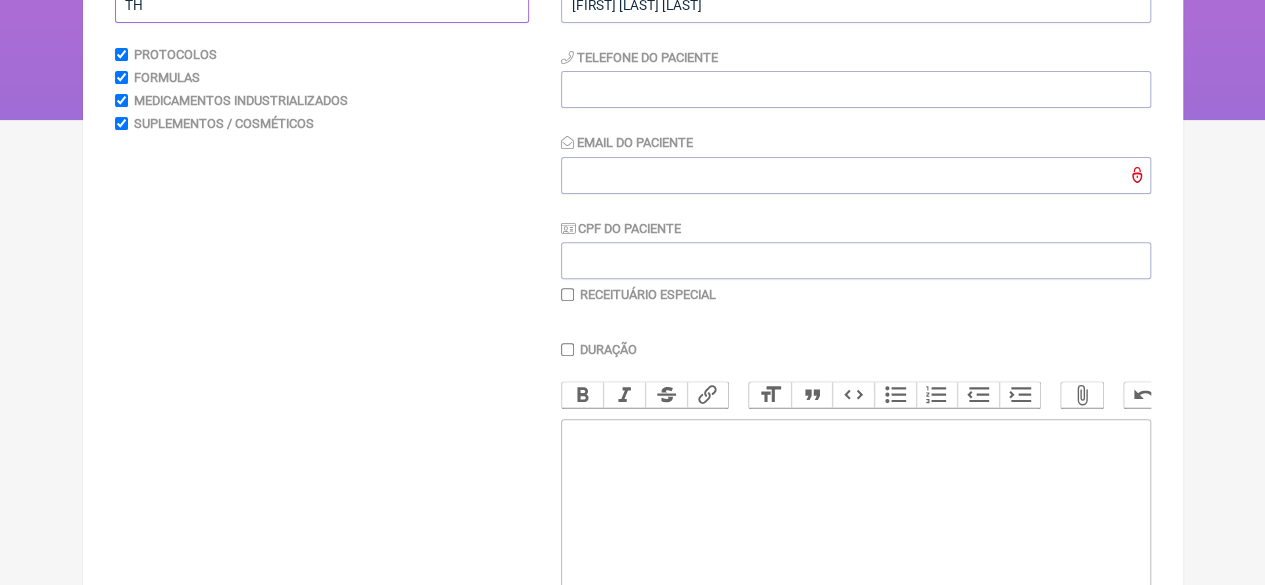 scroll, scrollTop: 300, scrollLeft: 0, axis: vertical 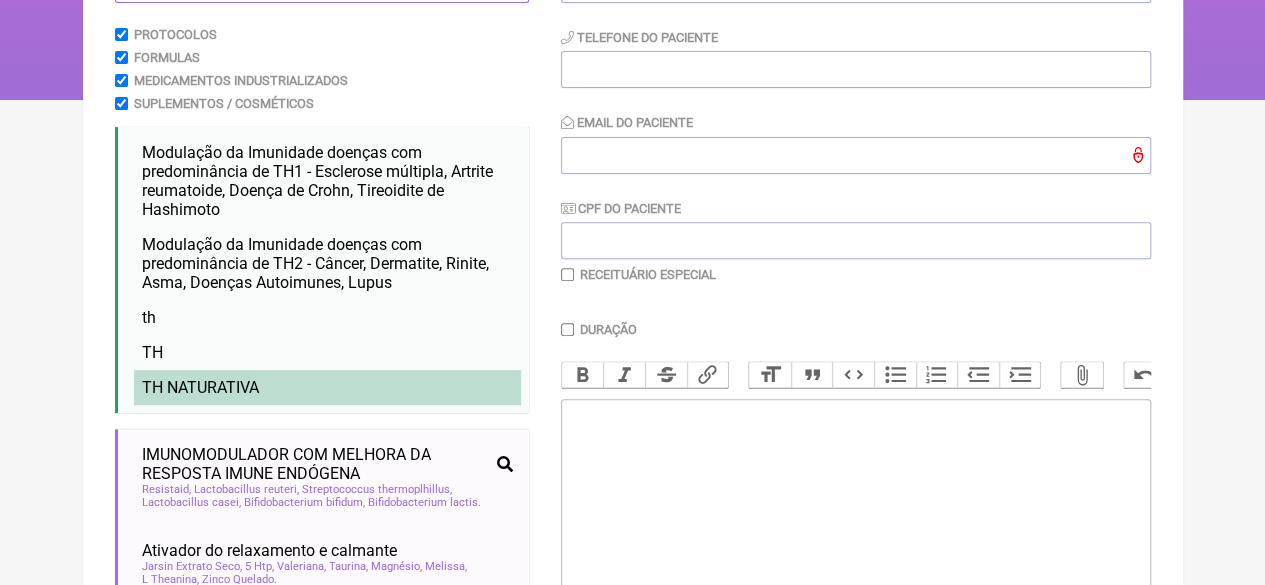 type on "TH" 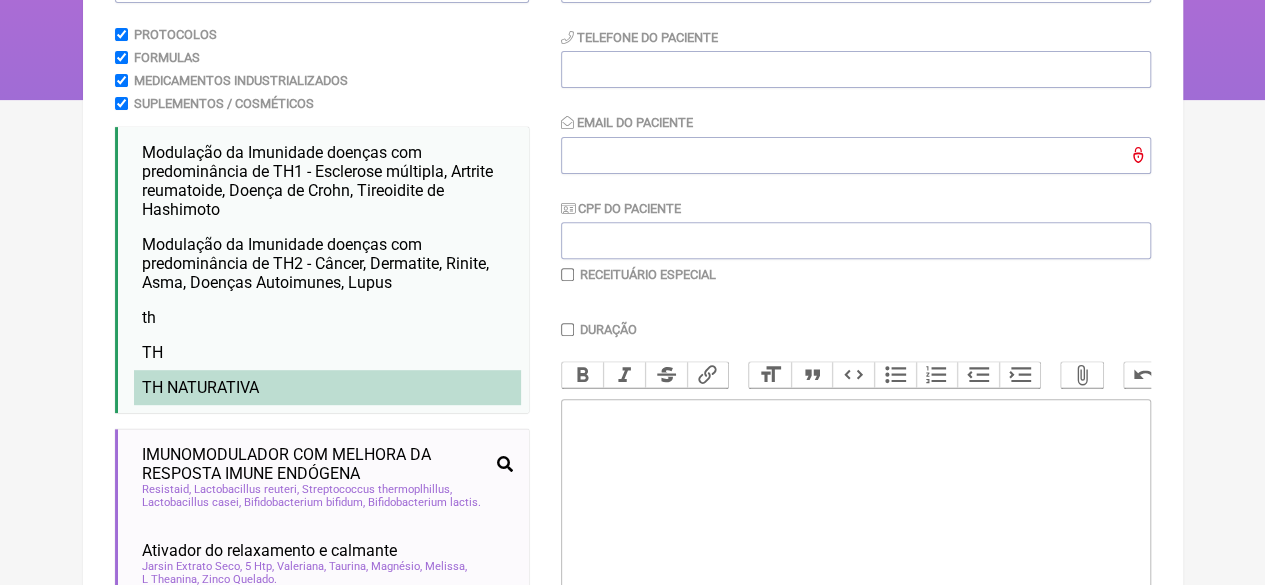 click on "TH NATURATIVA" at bounding box center (200, 387) 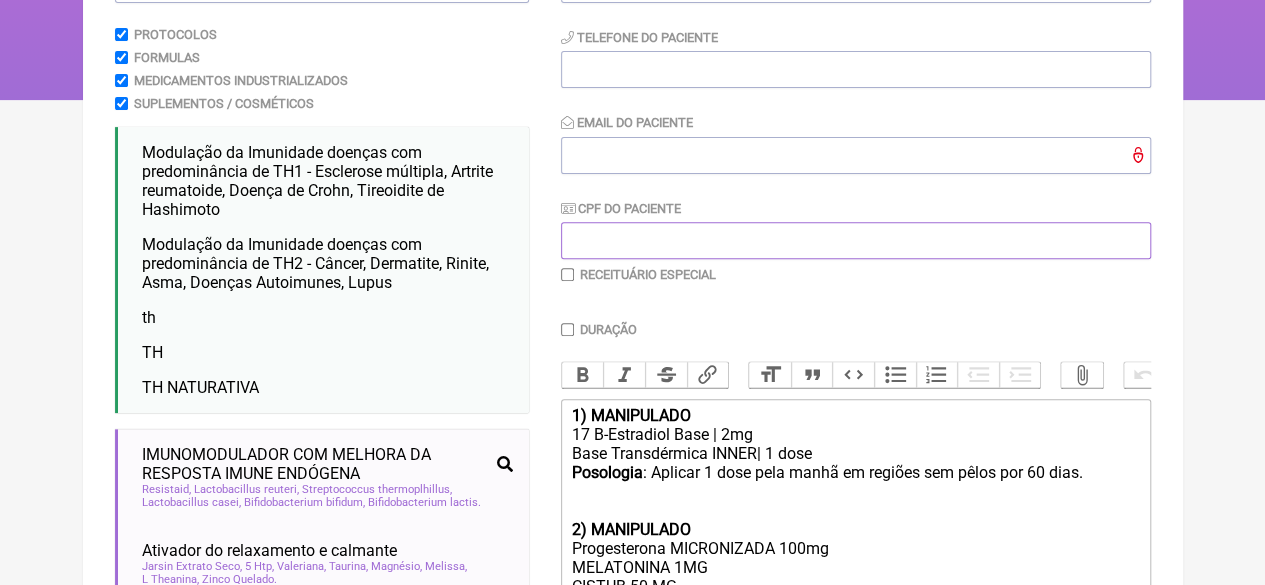 click on "CPF do Paciente" at bounding box center [856, 240] 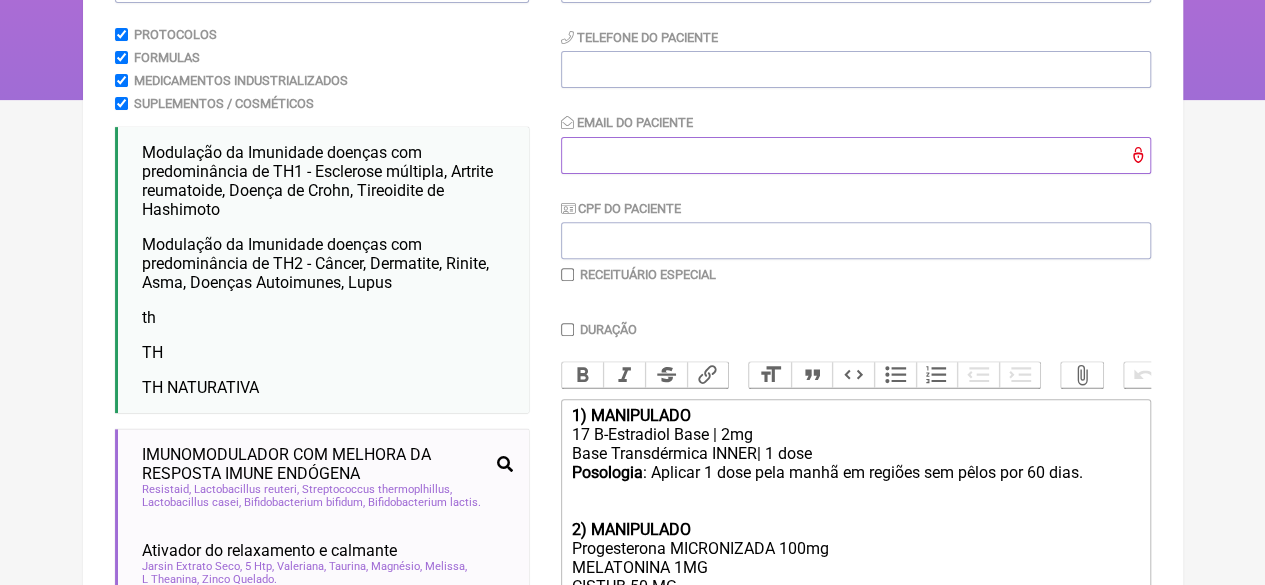 click on "Email do Paciente" at bounding box center (856, 155) 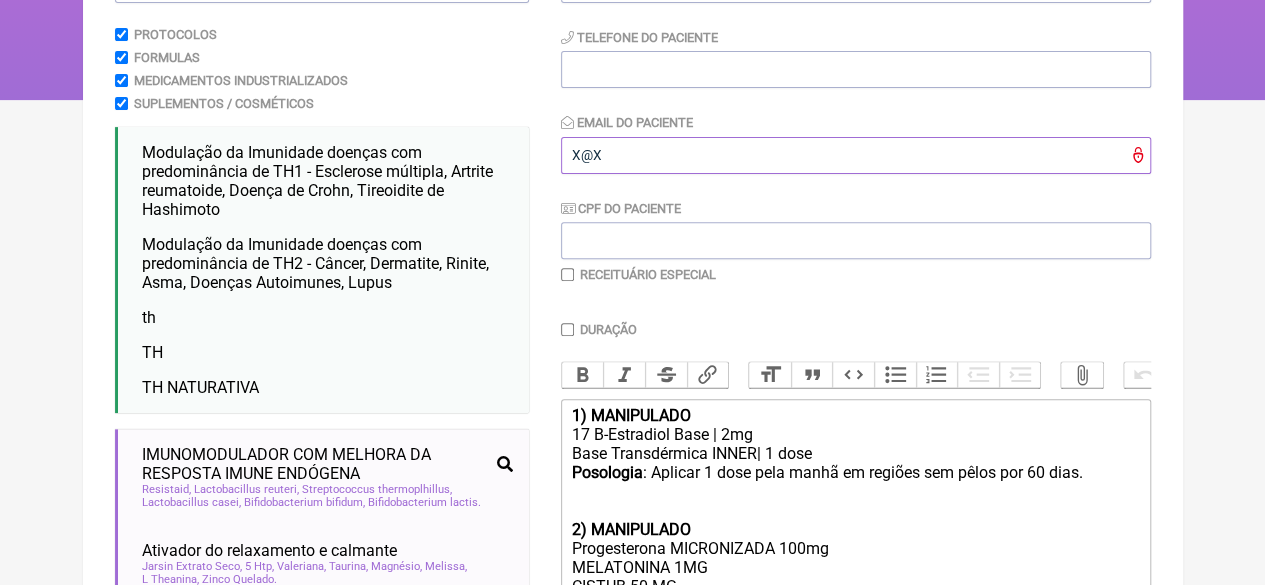 type on "X@X" 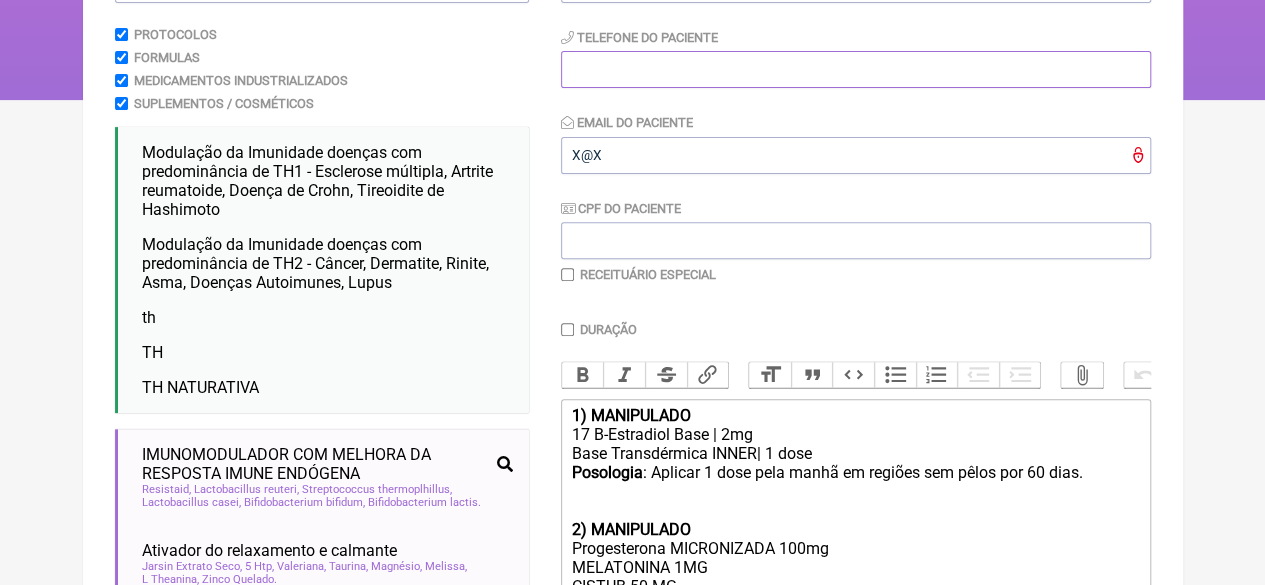 click at bounding box center [856, 69] 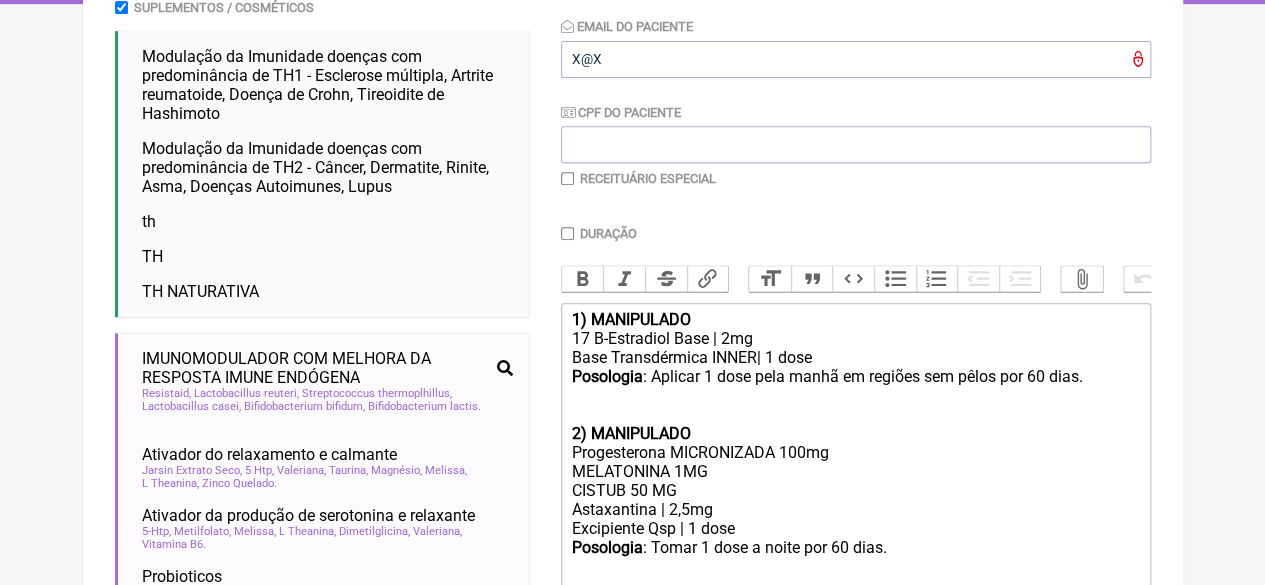 scroll, scrollTop: 600, scrollLeft: 0, axis: vertical 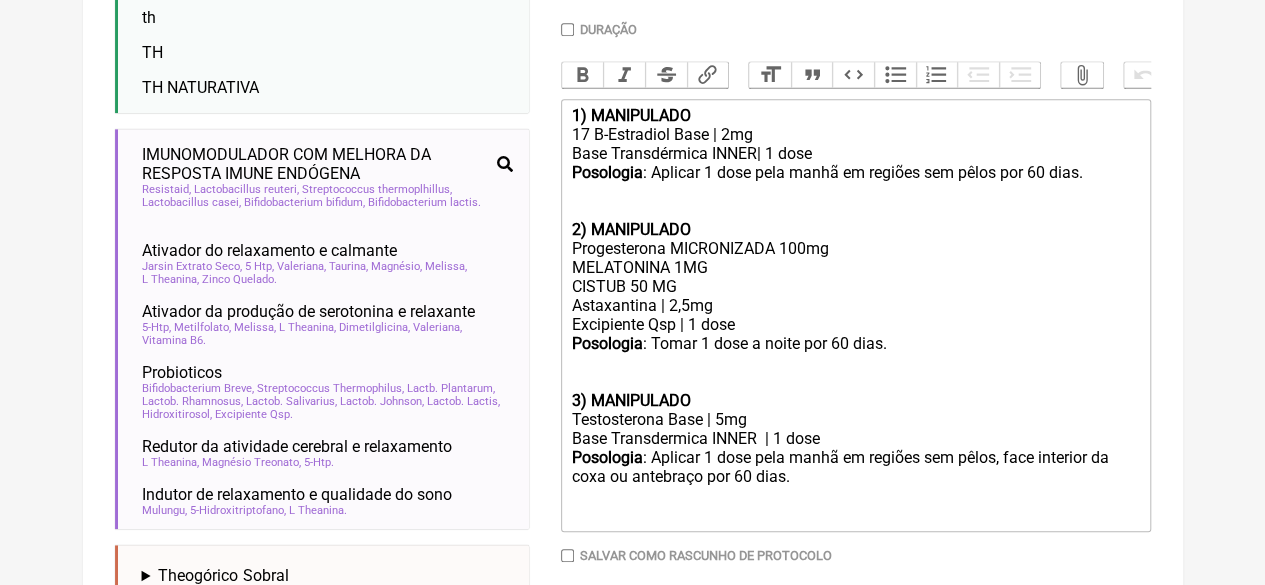 type on "21" 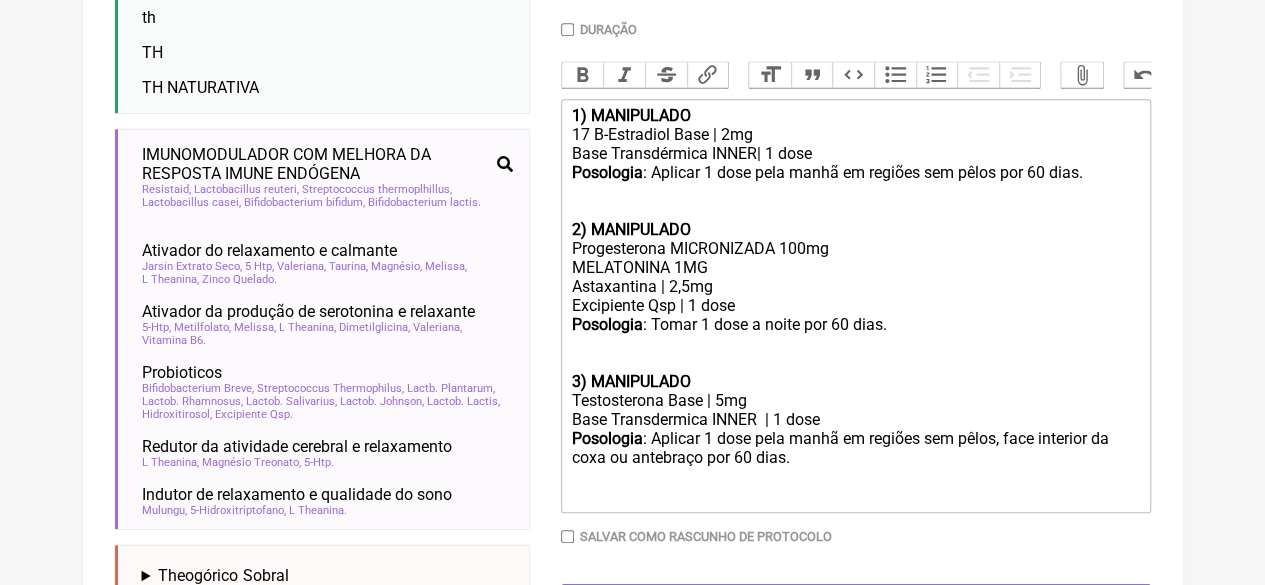 type on "1) MANIPULADO
17 B-Estradiol Base | 2mg
Base Transdérmica INNER| 1 dose
Posologia: Aplicar 1 dose pela manhã em regiões sem pêlos por 60 dias.
2) MANIPULADO
Progesterona MICRONIZADA 100mg
MELATONINA 1MG
Astaxantina | 2,5mg
Excipiente Qsp | 1 dose
Posologia: Tomar 1 dose a noite por 60 dias.
3) MANIPULADO
Testosterona Base | 5mg
Base Transdermica INNER | 1 dose
Posologia: Aplicar 1 dose pela manhã em regiões sem pêlos, face interior da coxa ou antebraço por 60 dias." 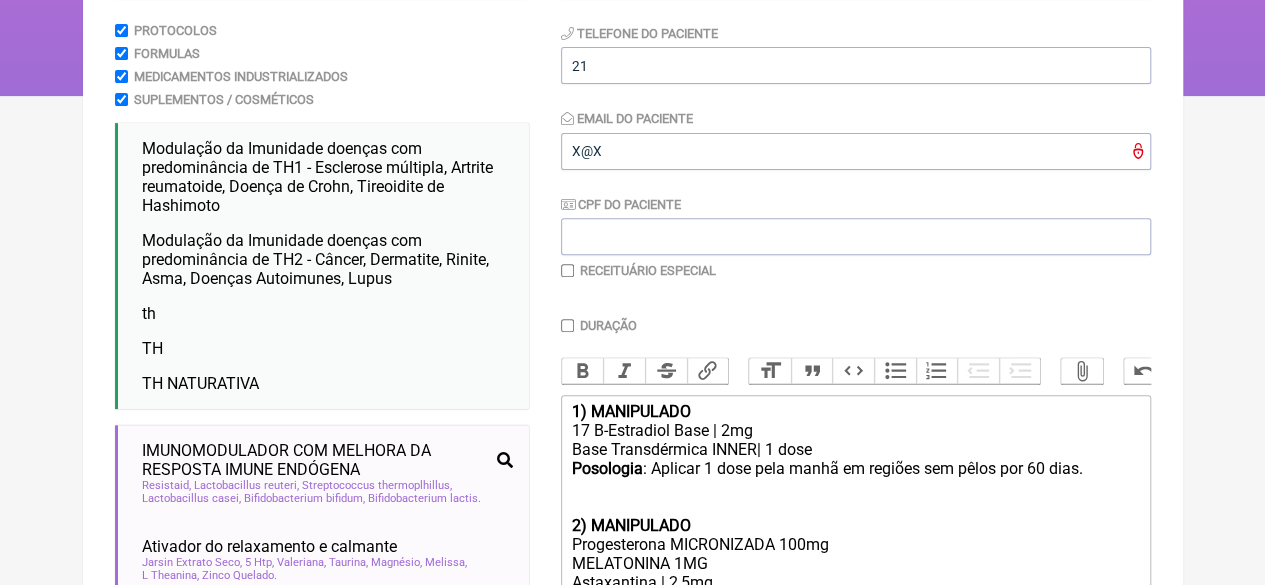 scroll, scrollTop: 300, scrollLeft: 0, axis: vertical 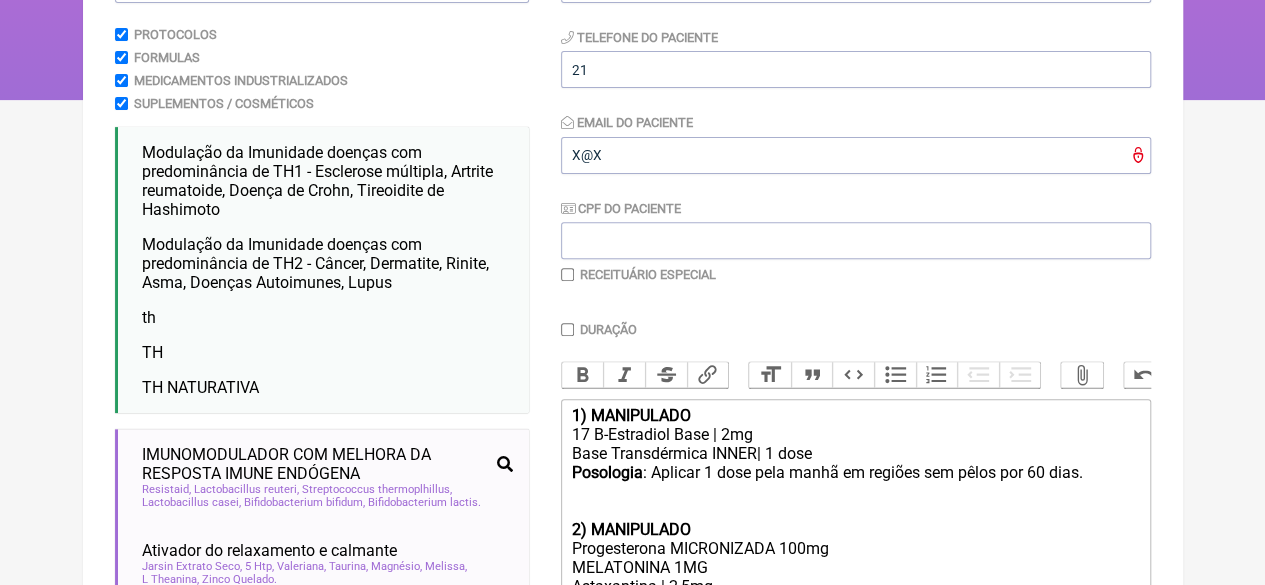 click at bounding box center [567, 274] 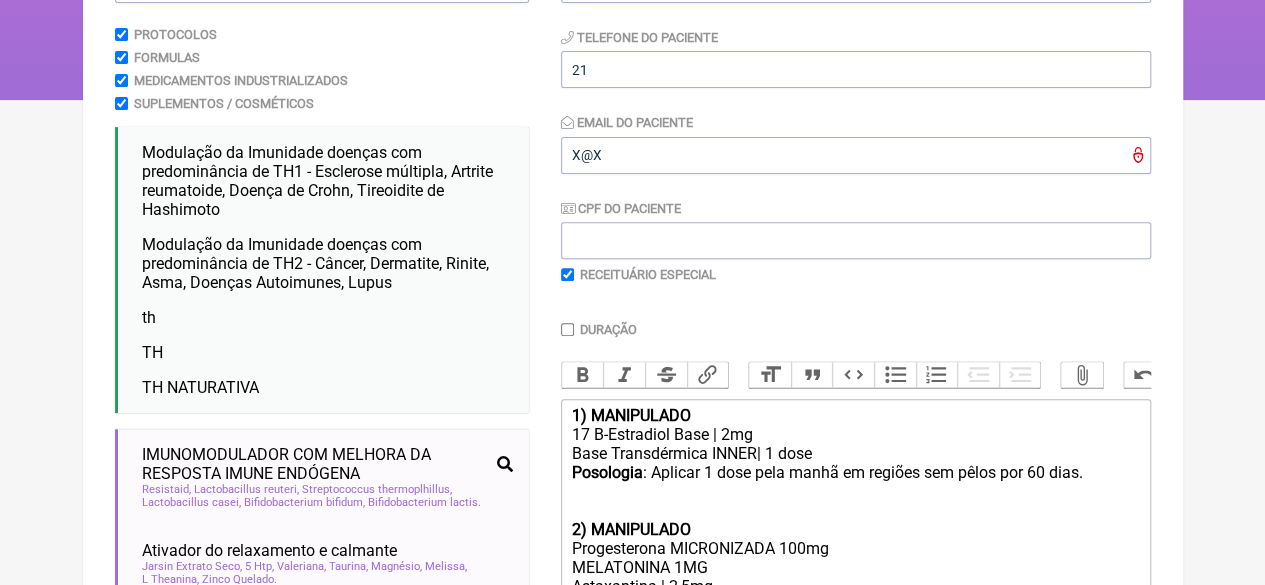 checkbox on "true" 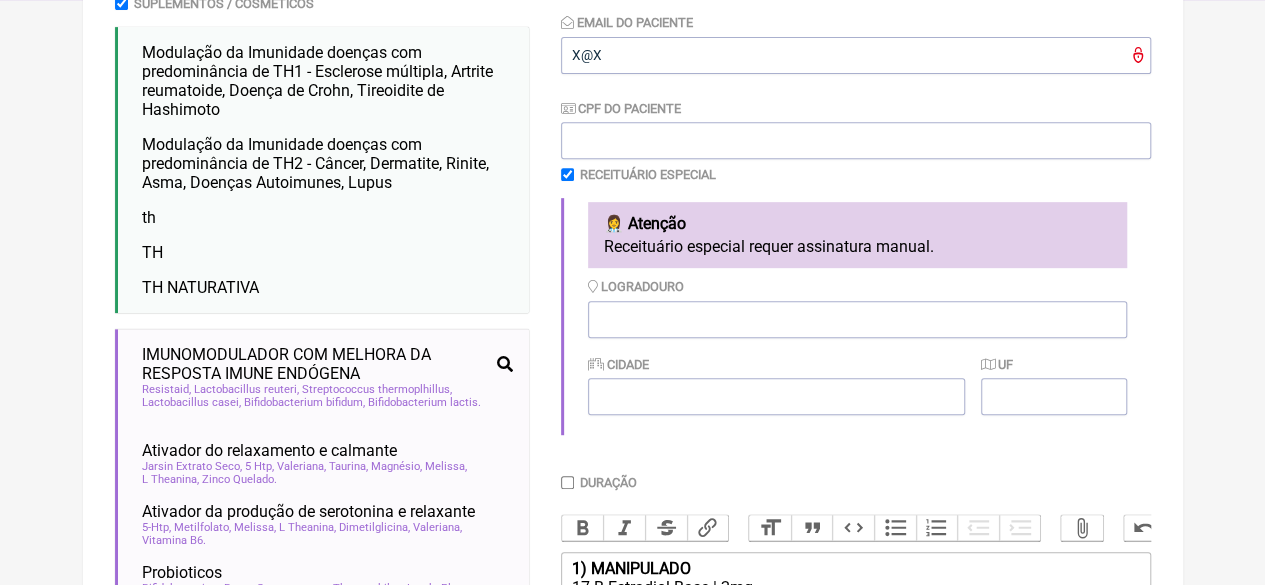 scroll, scrollTop: 900, scrollLeft: 0, axis: vertical 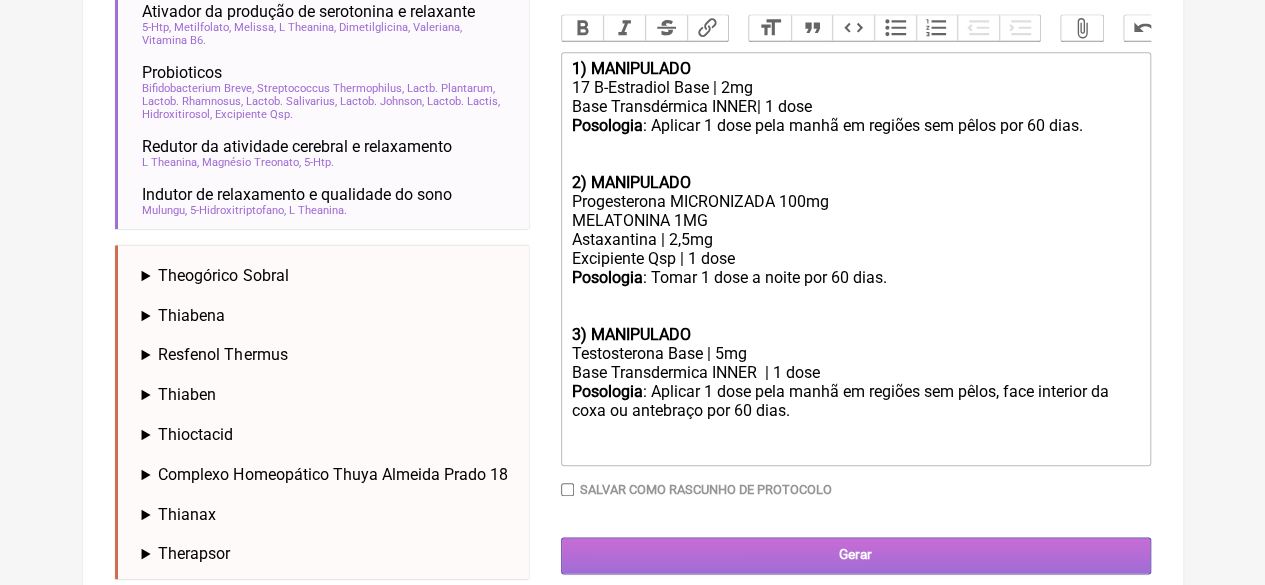 click on "Gerar" at bounding box center (856, 555) 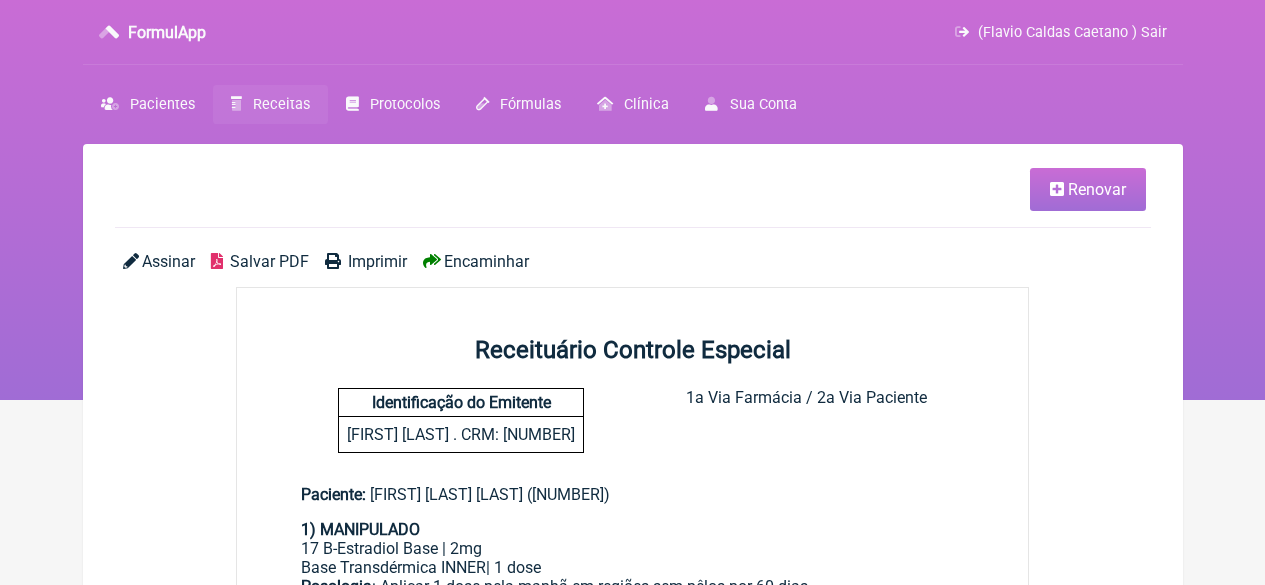 scroll, scrollTop: 0, scrollLeft: 0, axis: both 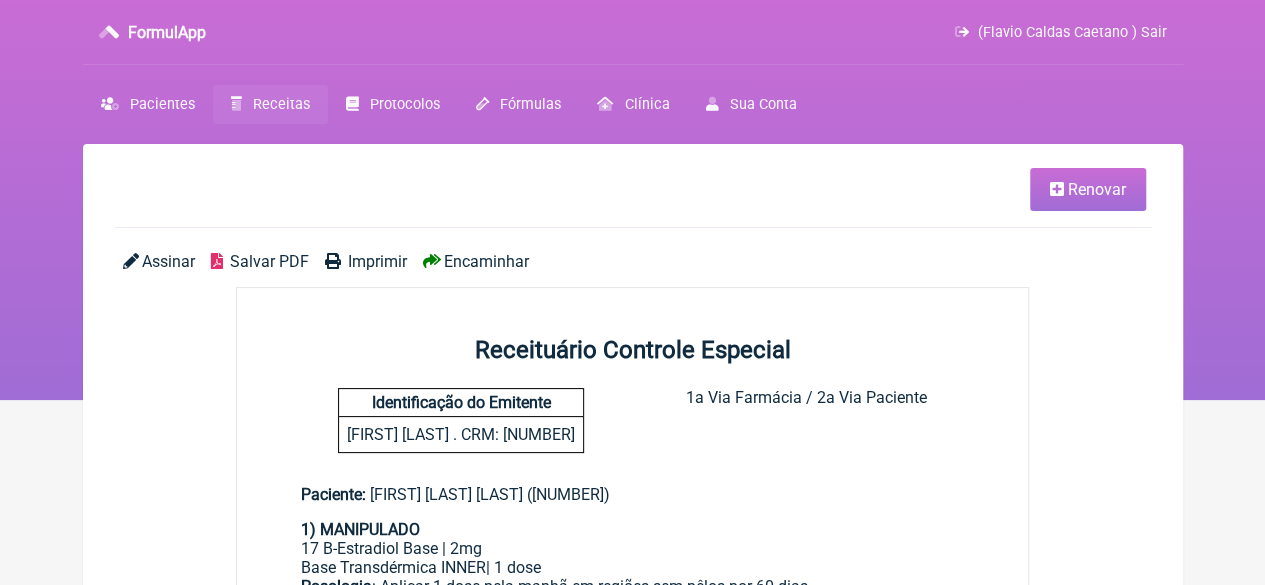 click on "Imprimir" at bounding box center (377, 261) 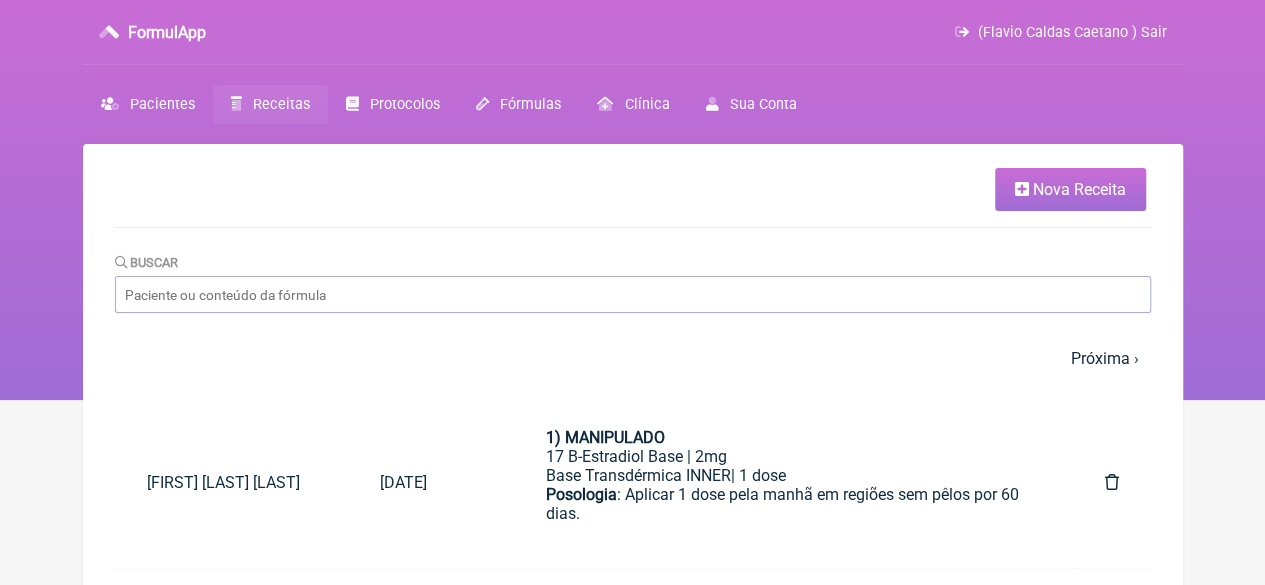 click at bounding box center [1022, 189] 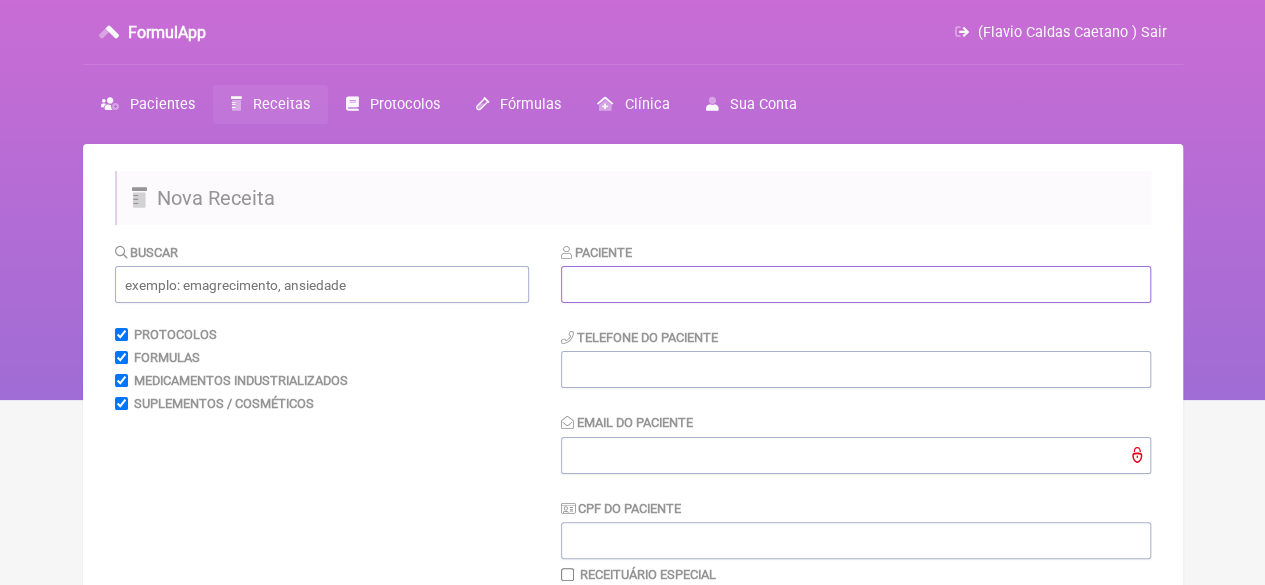 click at bounding box center (856, 284) 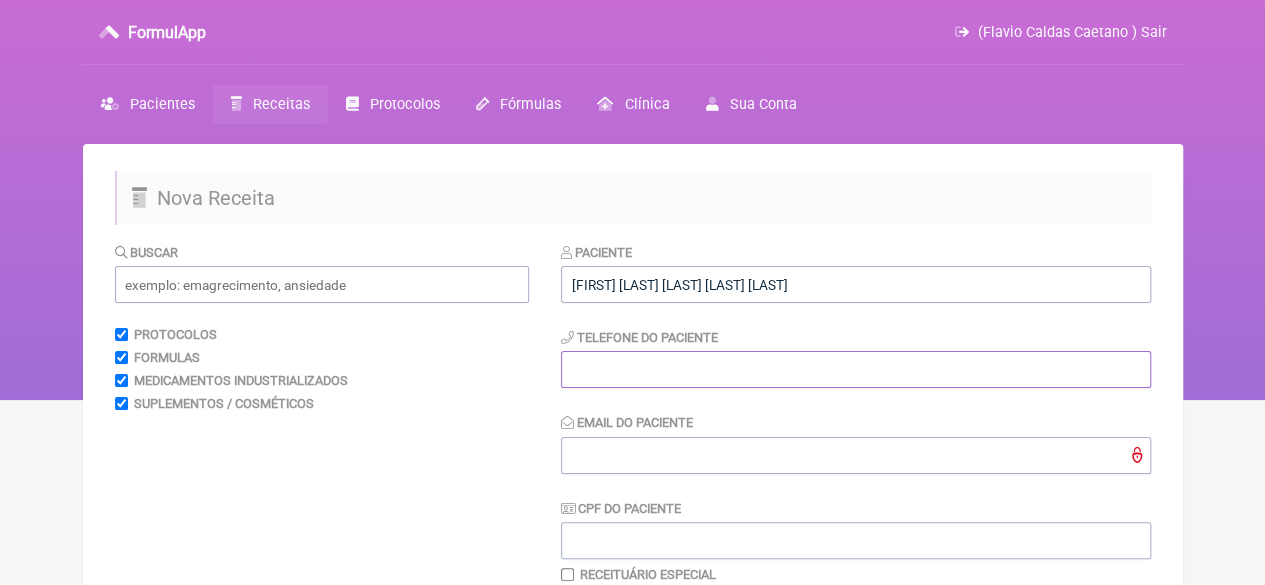 click at bounding box center (856, 369) 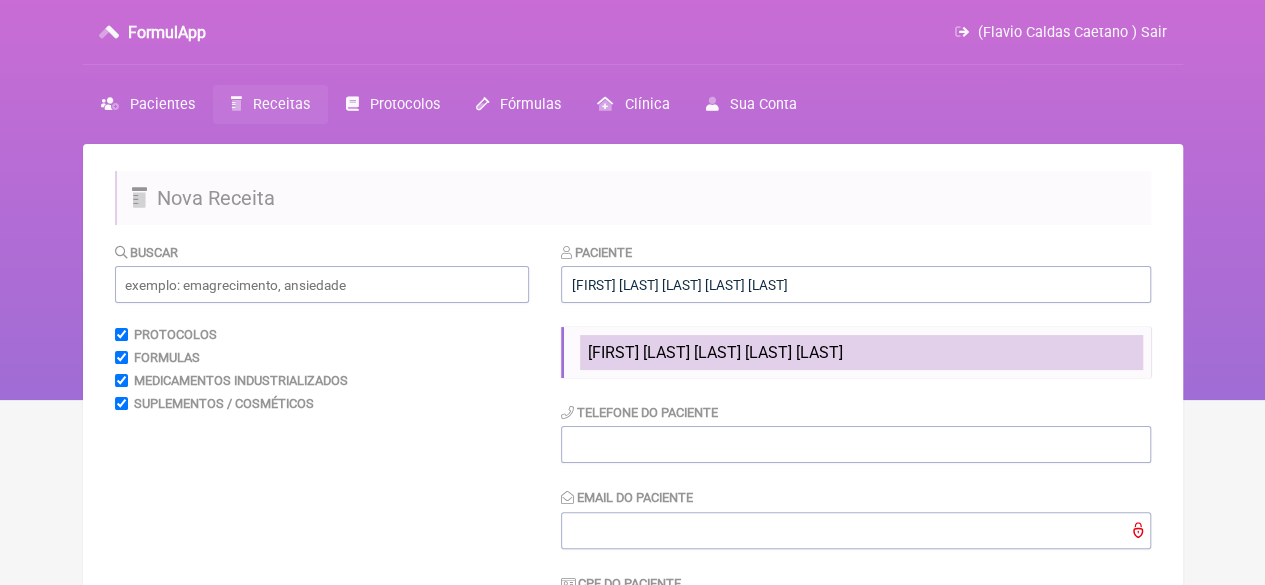 click on "ELAINE CRISTINA GOMES DE ALMEIDA BRAGA" at bounding box center (861, 352) 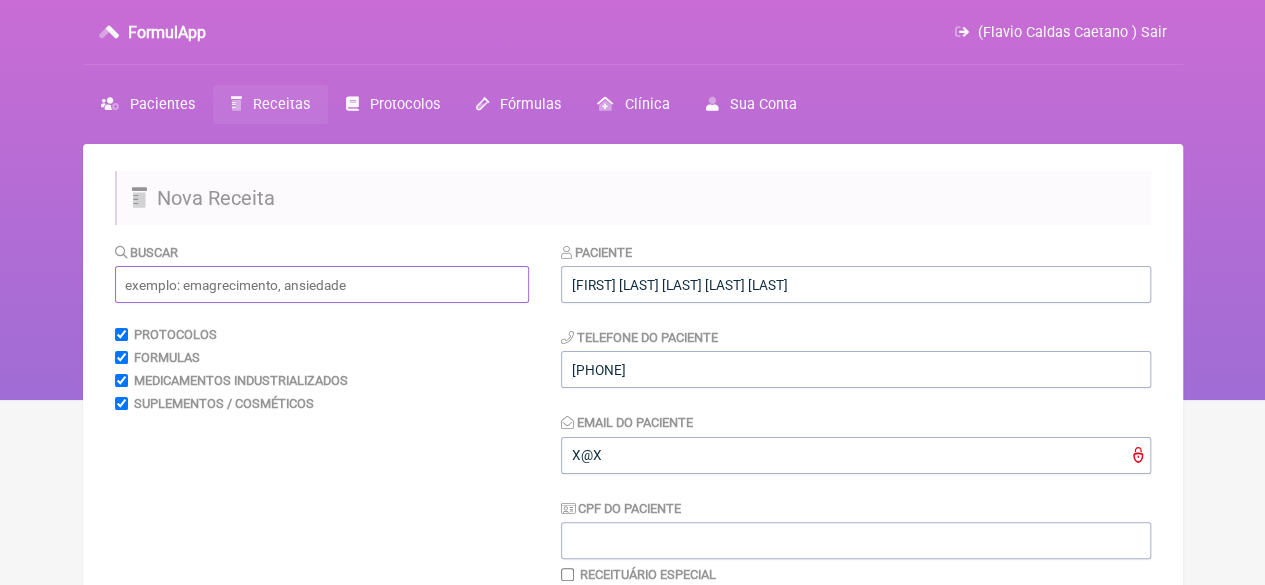 click at bounding box center (322, 284) 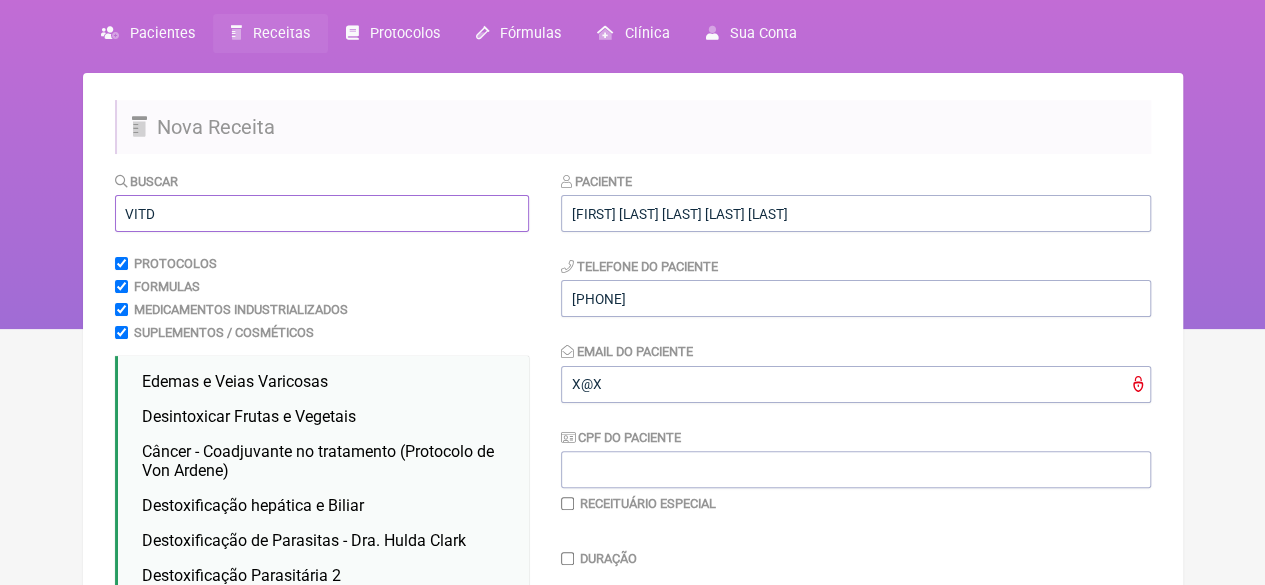 scroll, scrollTop: 200, scrollLeft: 0, axis: vertical 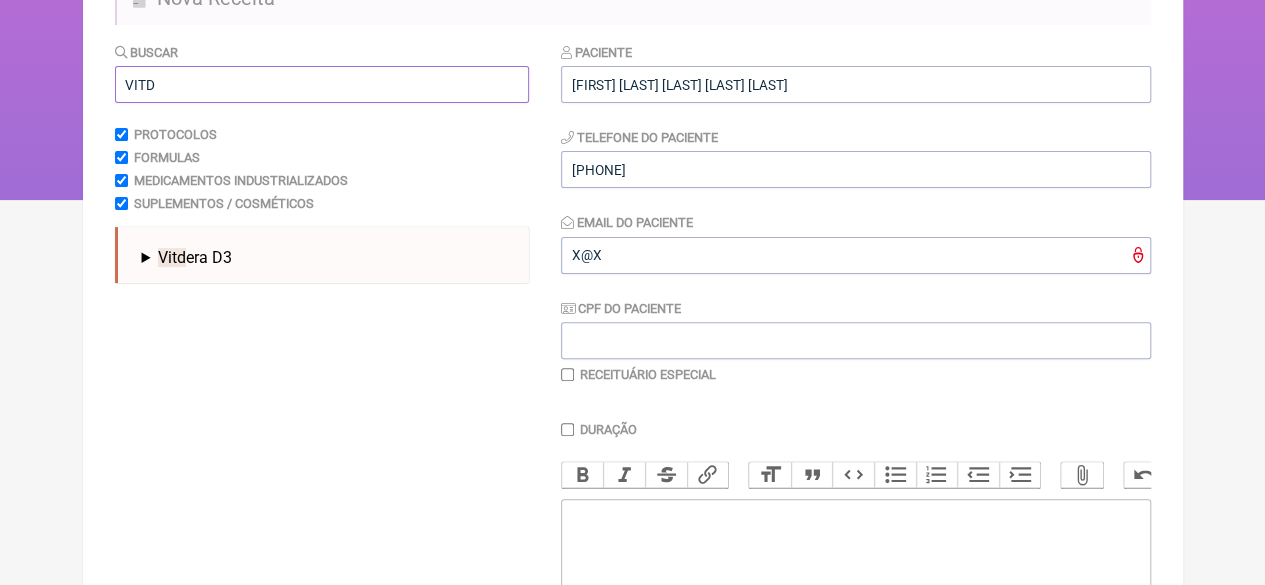 click on "VITD" at bounding box center [322, 84] 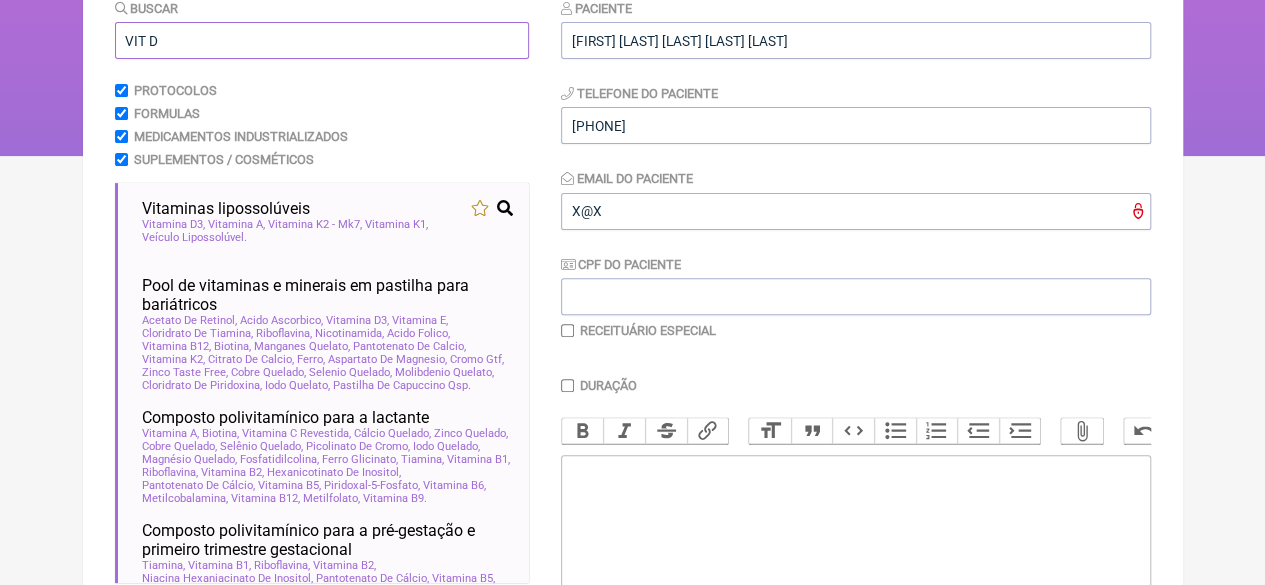 scroll, scrollTop: 200, scrollLeft: 0, axis: vertical 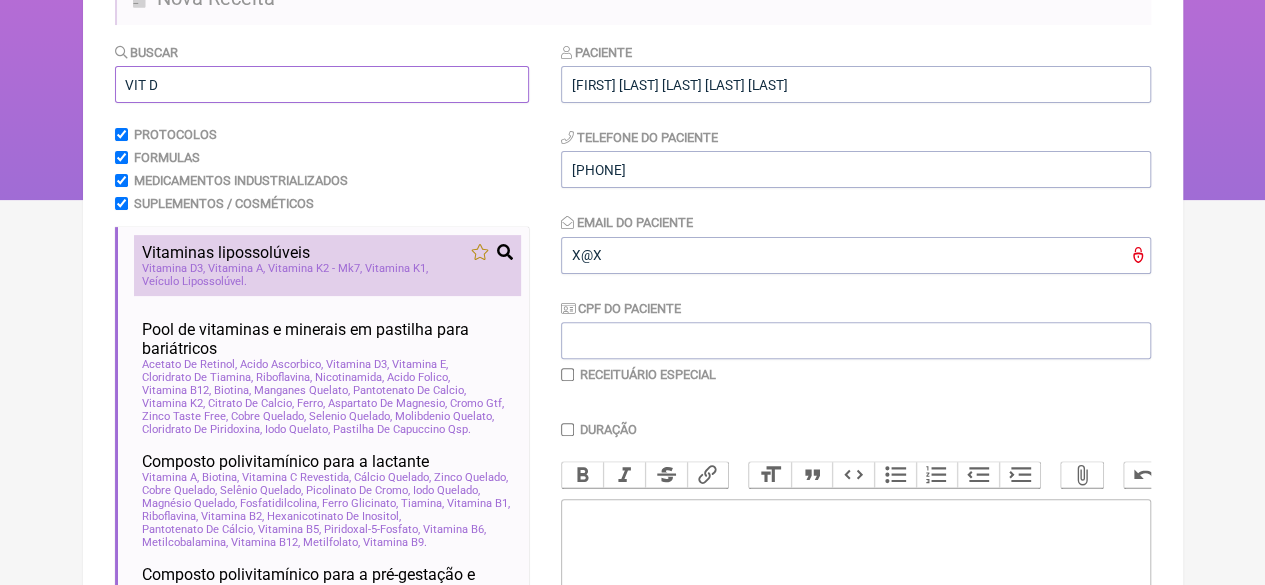 type on "VIT D" 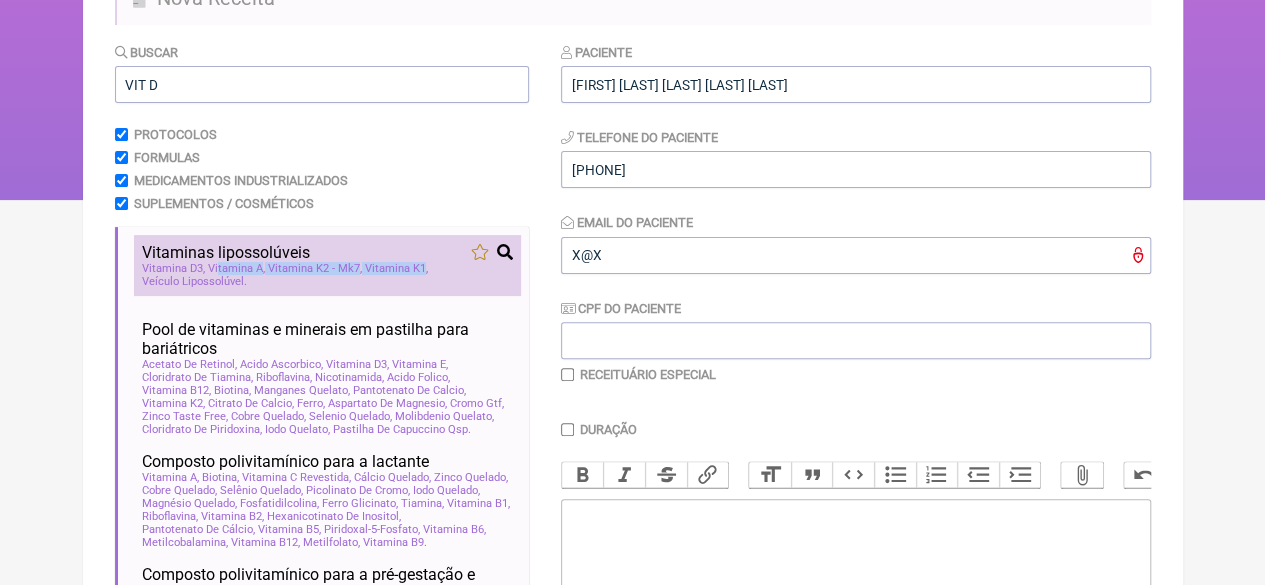 click on "Vitamina D3   Vitamina A   Vitamina K2 - Mk7   Vitamina K1   Veículo Lipossolúvel" at bounding box center [327, 275] 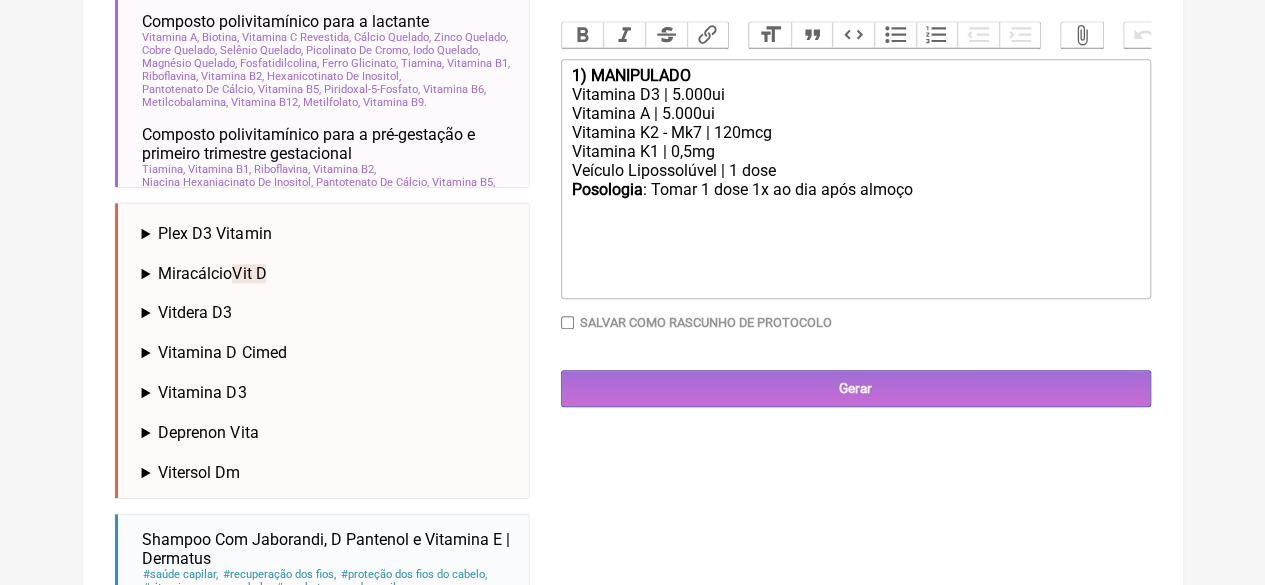 scroll, scrollTop: 672, scrollLeft: 0, axis: vertical 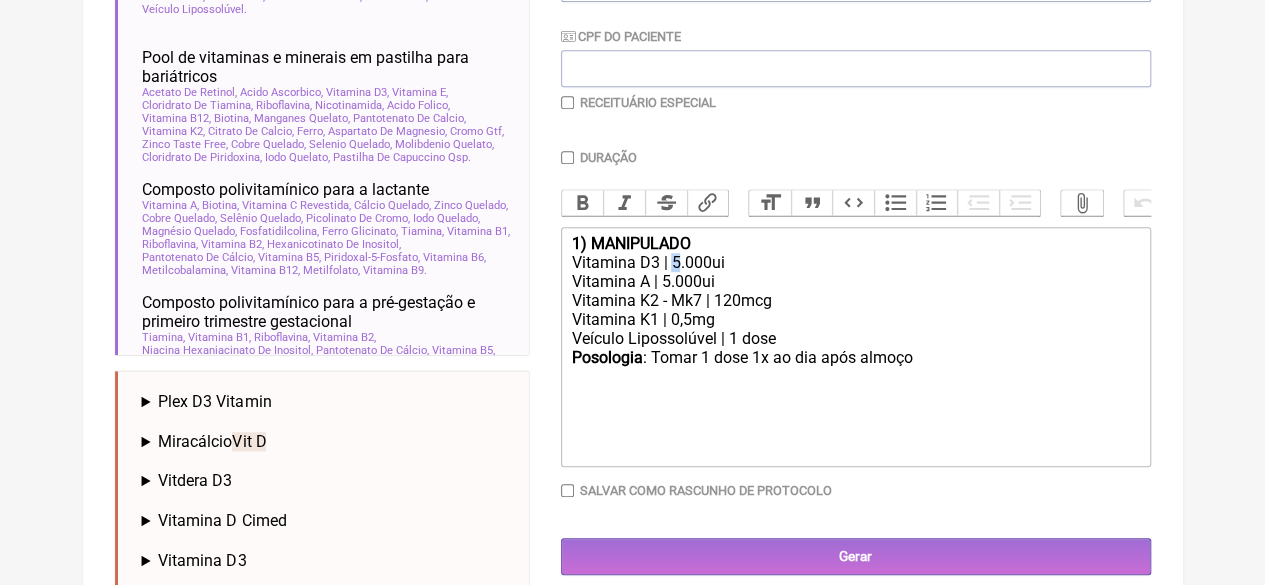 click on "Vitamina D3 | 5.000ui" 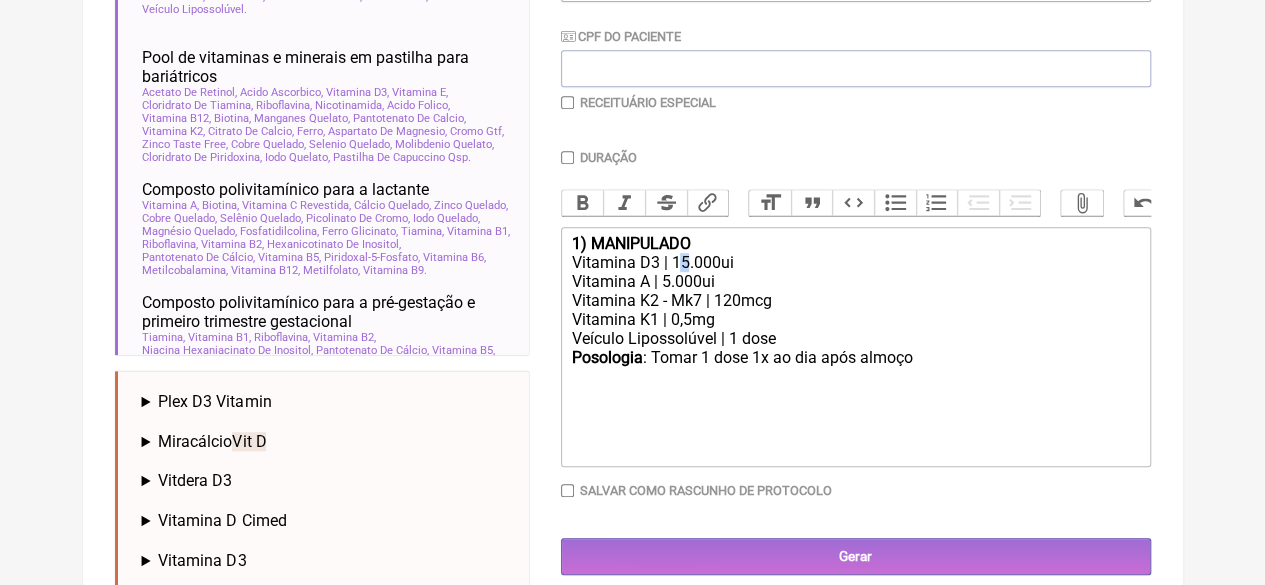 click on "Vitamina D3 | 15.000ui" 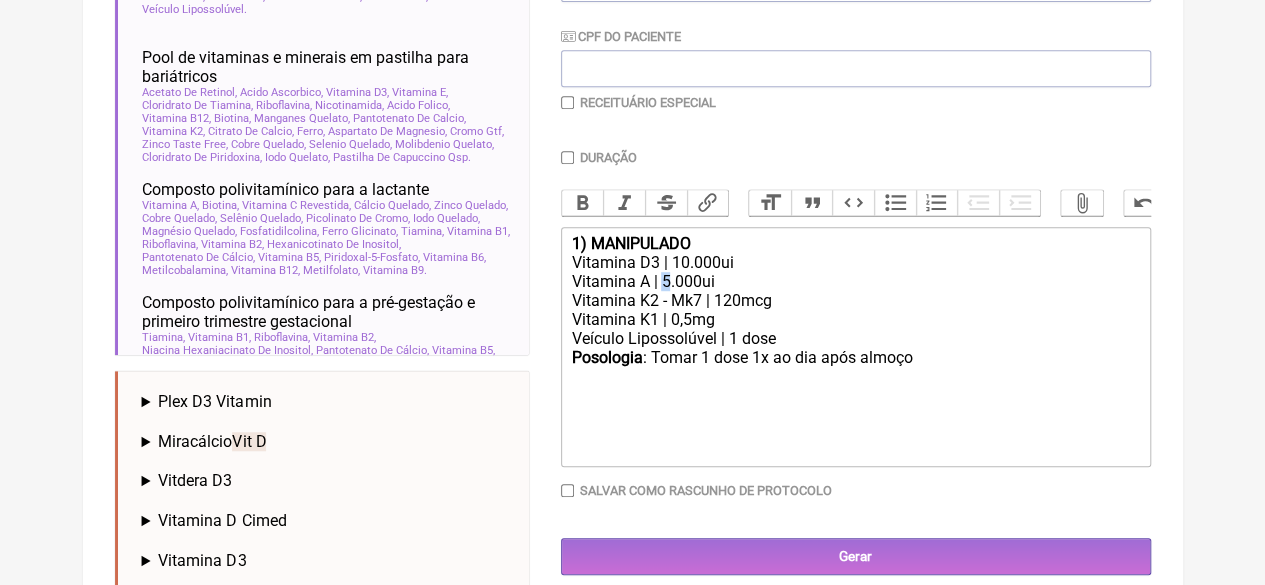 click on "Vitamina A | 5.000ui" 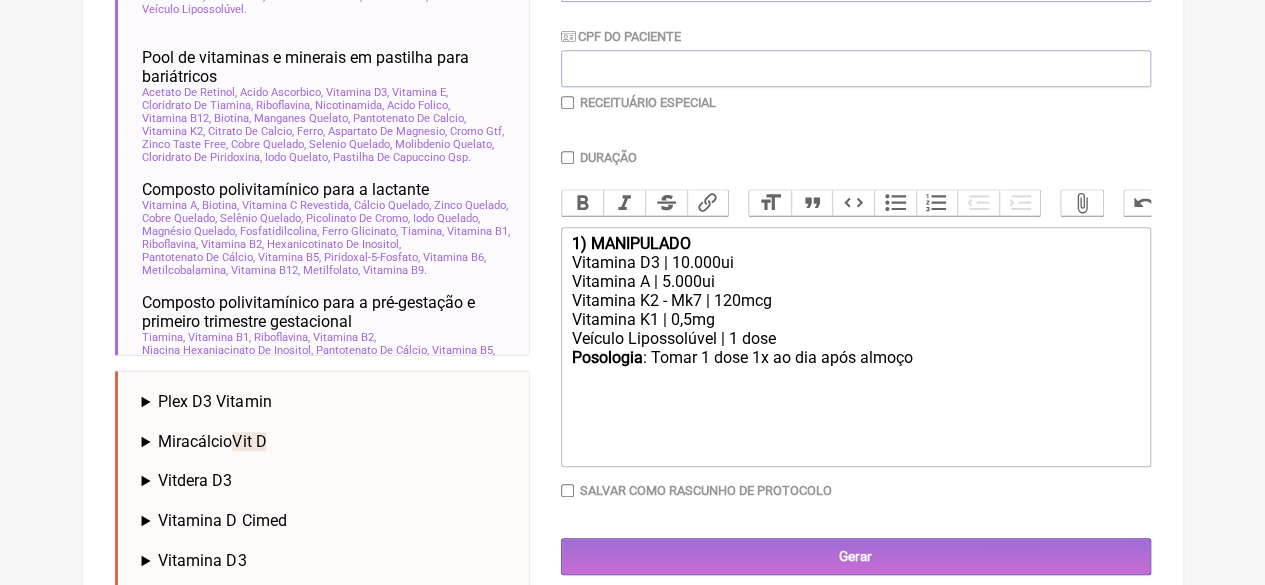 type on "<div><strong>1) MANIPULADO</strong></div><div>Vitamina D3 | 10.000ui</div><div>Vitamina A | 1.000ui</div><div>Vitamina K2 - Mk7 | 120mcg</div><div>Vitamina K1 | 0,5mg</div><div>Veículo Lipossolúvel | 1 dose</div><div><strong>Posologia</strong>: Tomar 1 dose 1x ao dia após almoço ㅤ<br><br></div>" 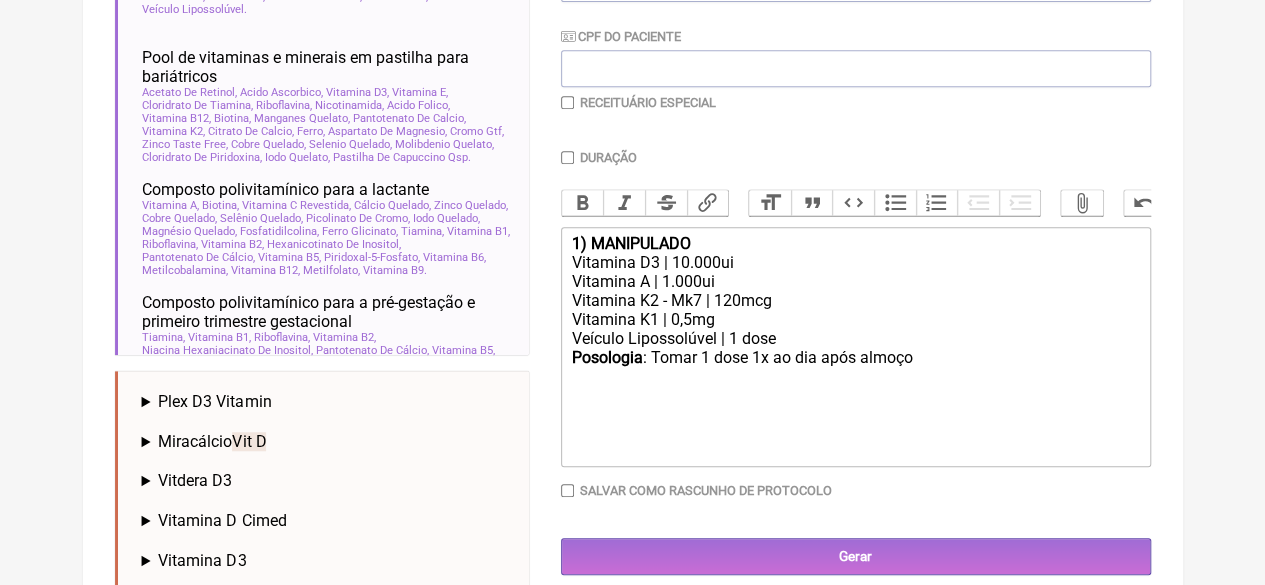 click on "Duração" at bounding box center (567, 157) 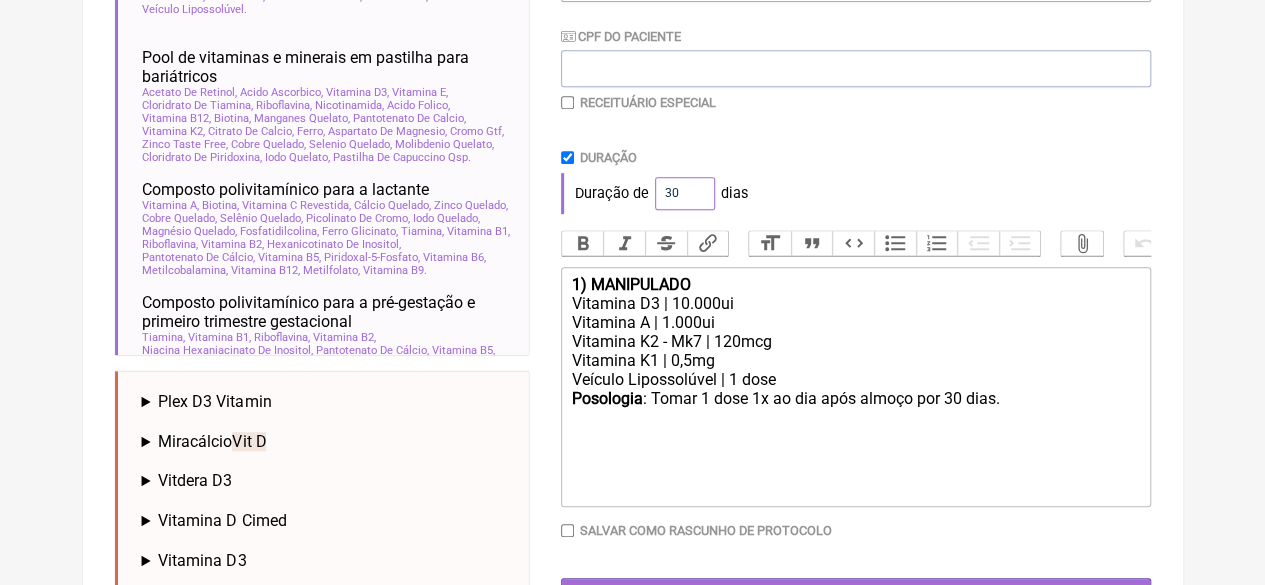 drag, startPoint x: 670, startPoint y: 191, endPoint x: 644, endPoint y: 199, distance: 27.202942 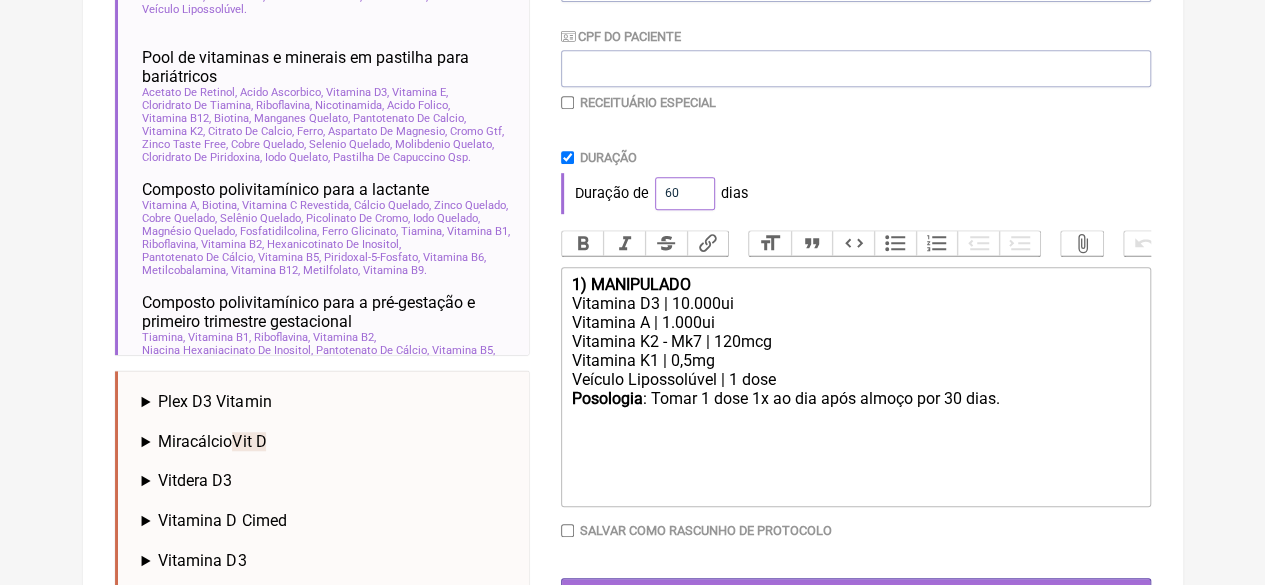 type on "60" 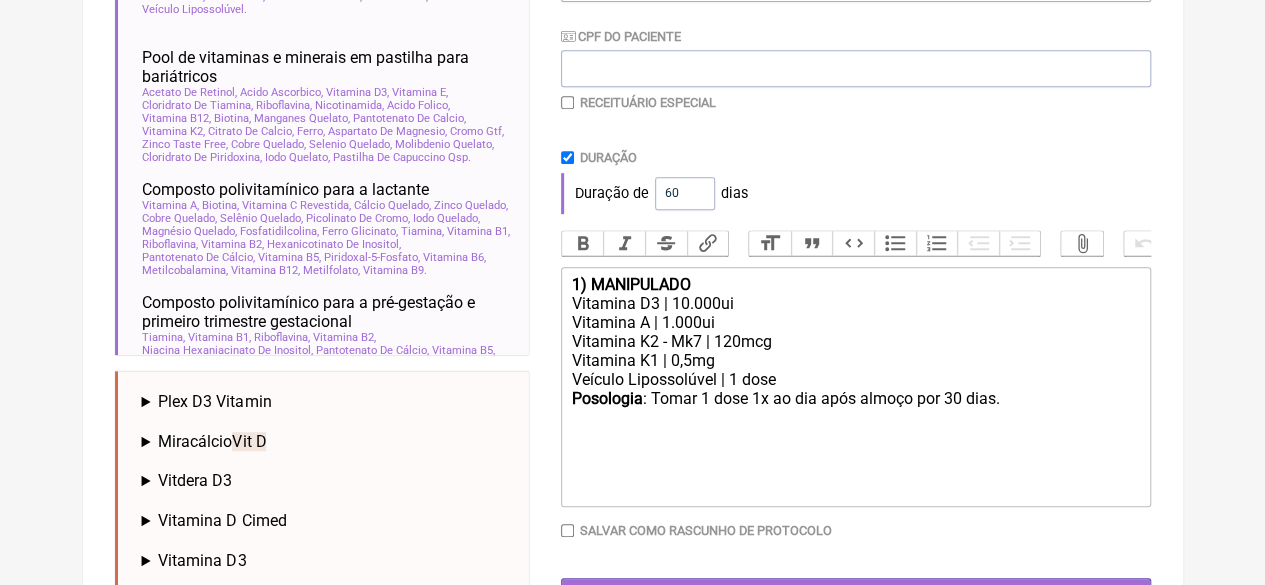 click on "Duração de
60
dias" at bounding box center [856, 193] 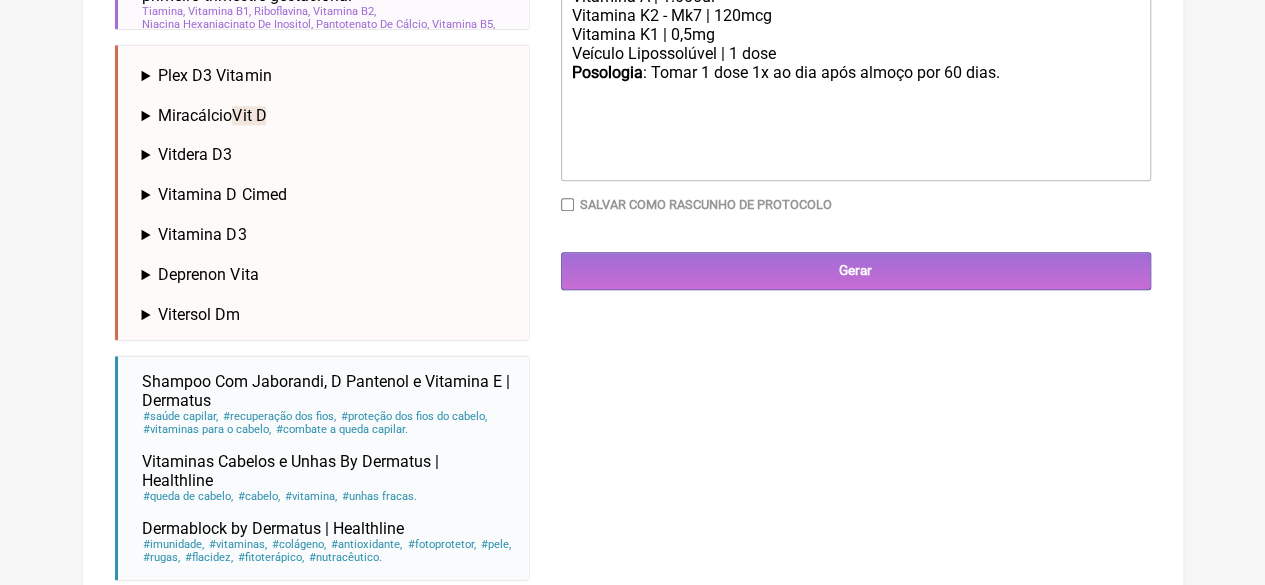 scroll, scrollTop: 800, scrollLeft: 0, axis: vertical 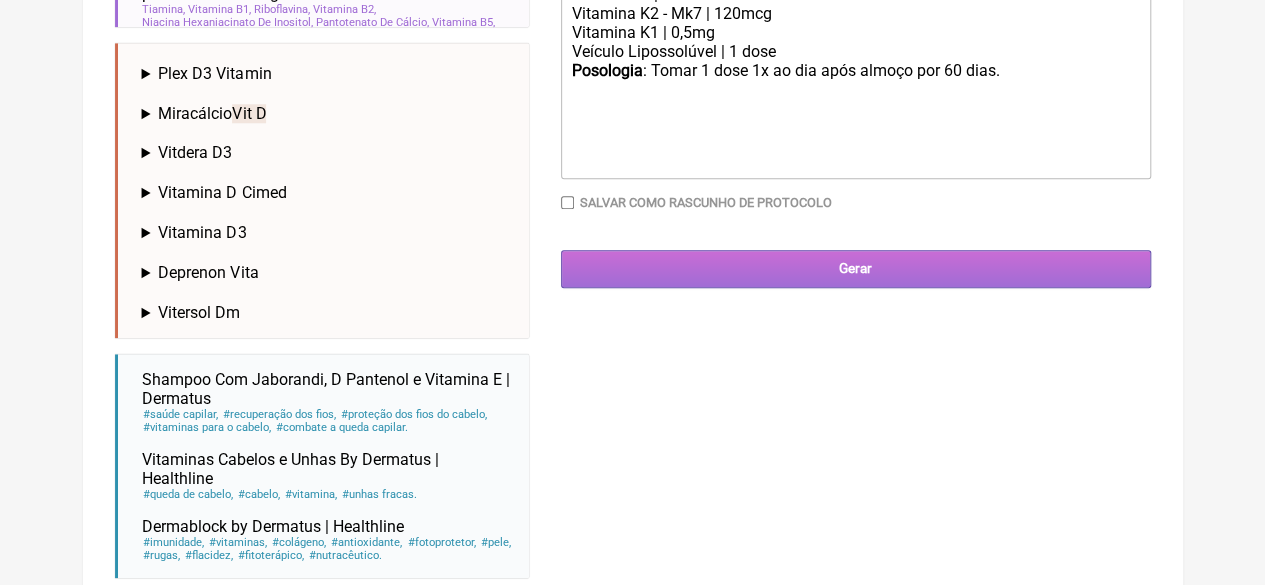 click on "Gerar" at bounding box center [856, 268] 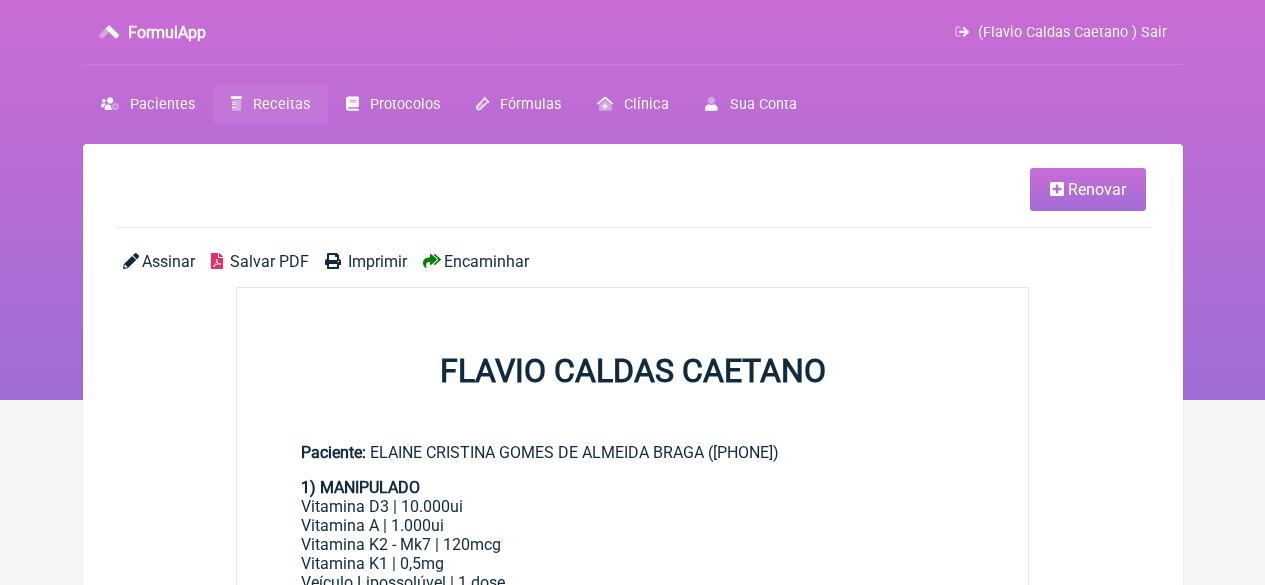 scroll, scrollTop: 0, scrollLeft: 0, axis: both 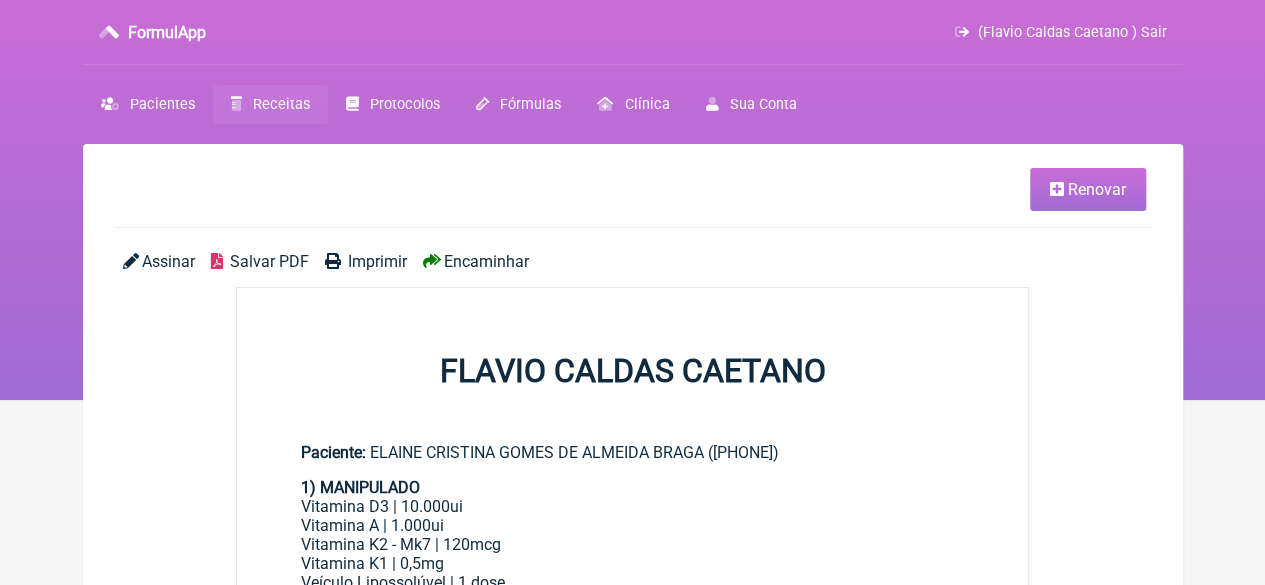 click on "Imprimir" at bounding box center (377, 261) 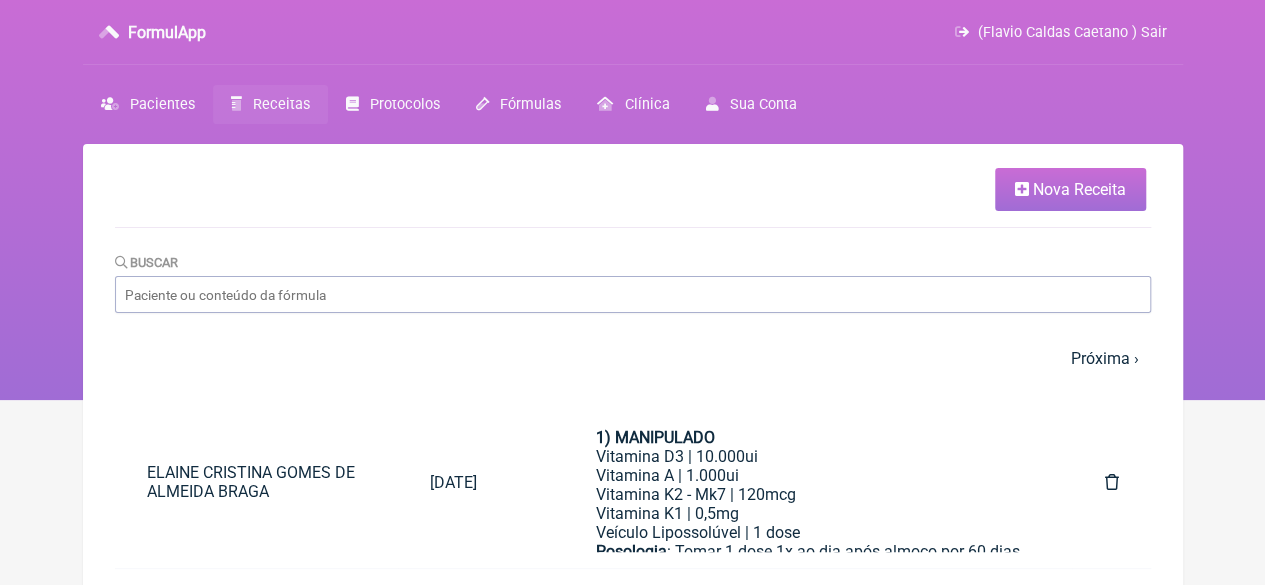 drag, startPoint x: 1076, startPoint y: 186, endPoint x: 1013, endPoint y: 198, distance: 64.132675 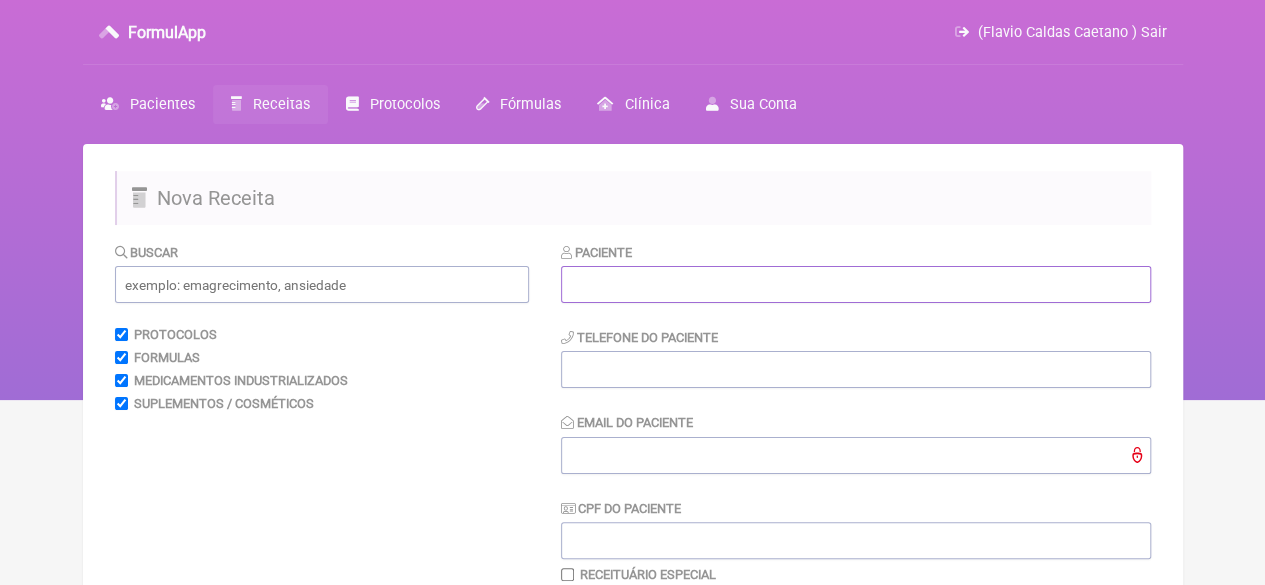 click at bounding box center (856, 284) 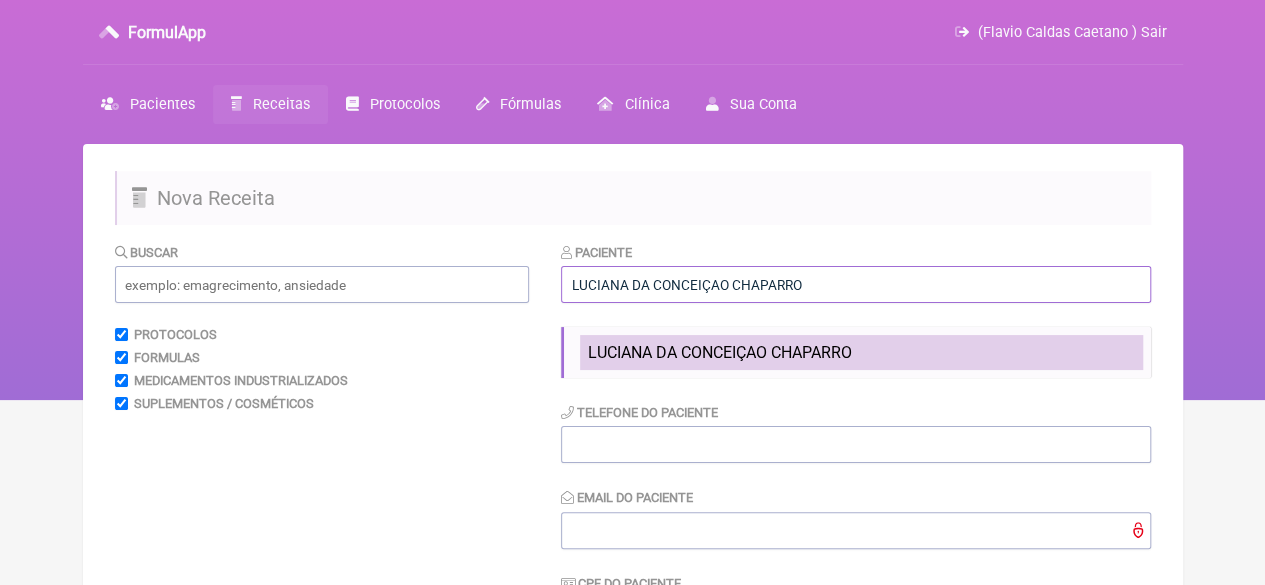 type on "LUCIANA DA CONCEIÇAO CHAPARRO" 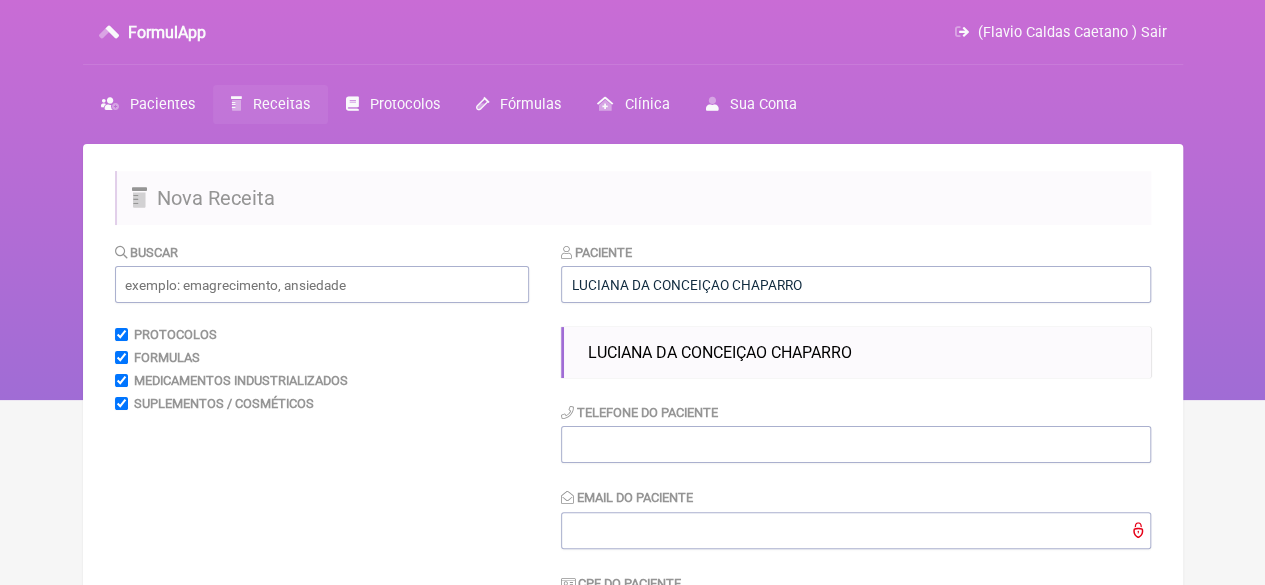 drag, startPoint x: 598, startPoint y: 361, endPoint x: 588, endPoint y: 364, distance: 10.440307 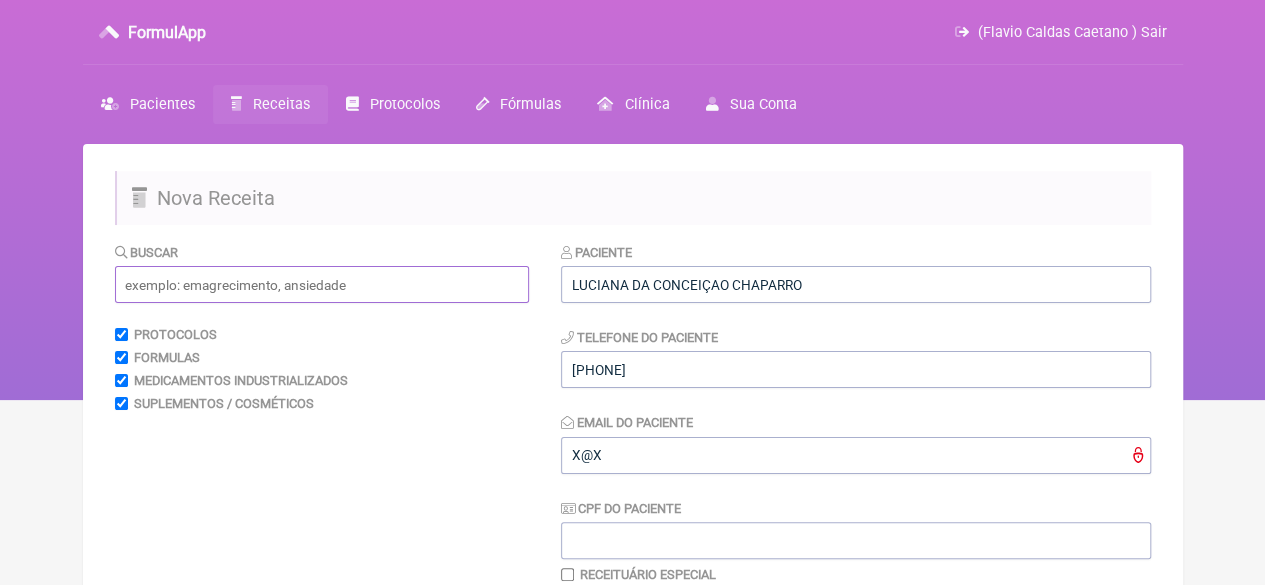 click at bounding box center (322, 284) 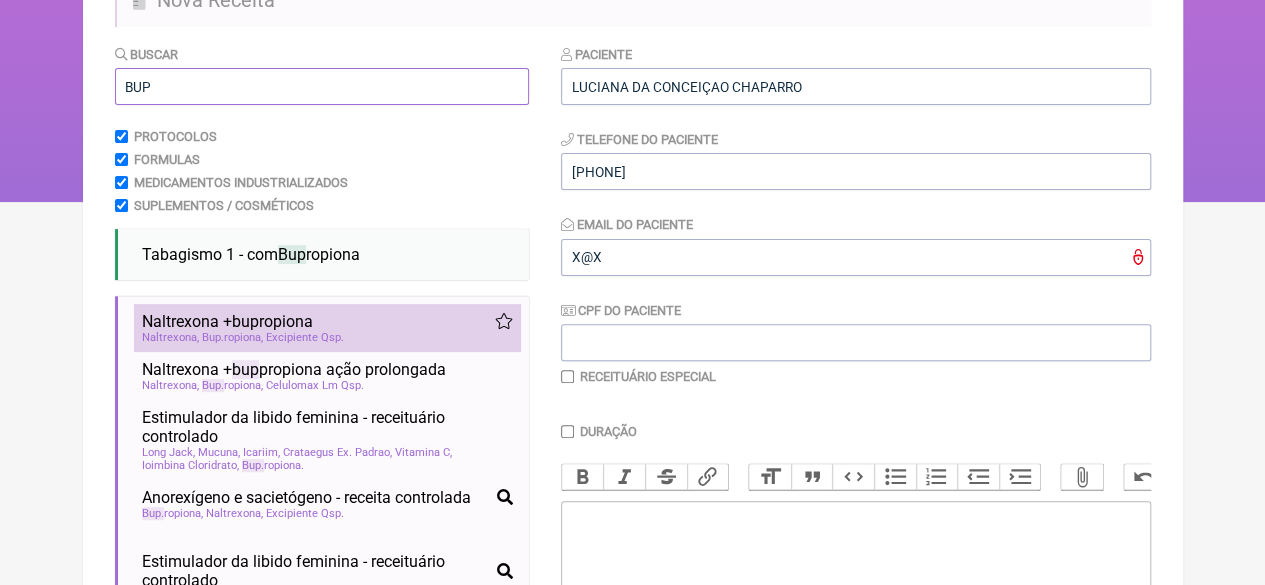scroll, scrollTop: 200, scrollLeft: 0, axis: vertical 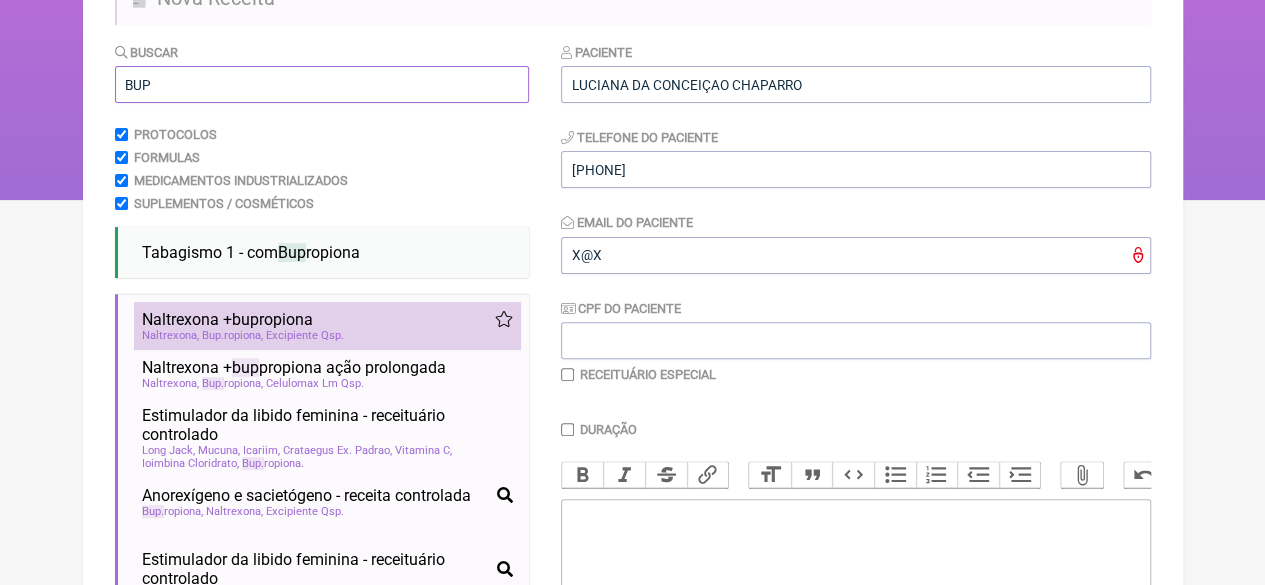 type on "BUP" 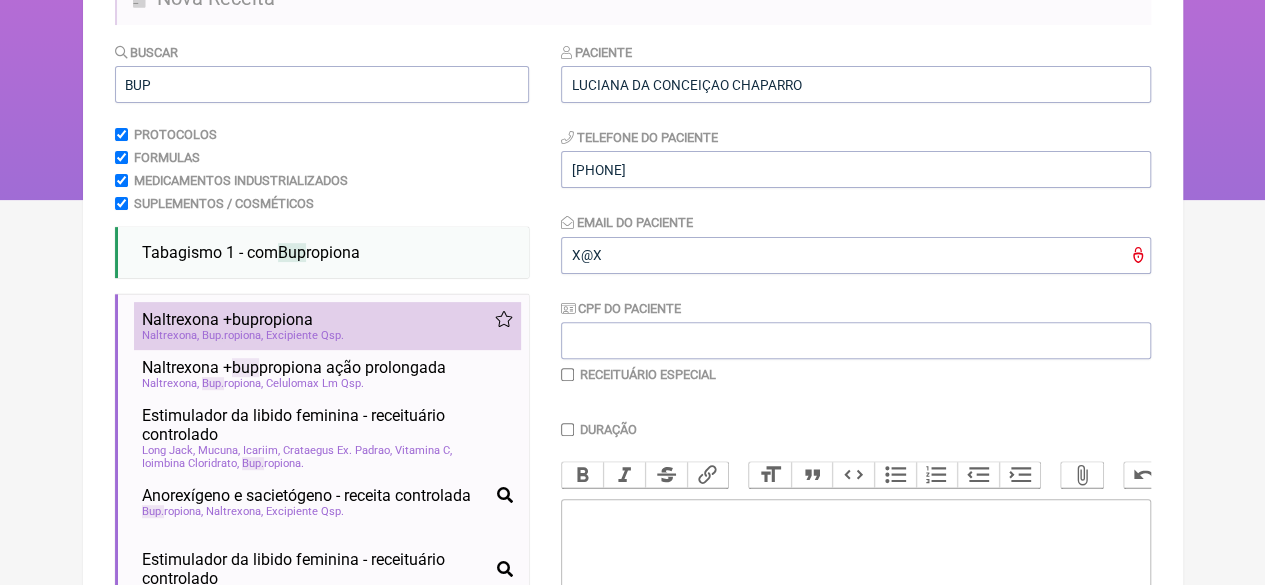 click on "Naltrexona + bup [MEDICATION]" at bounding box center (227, 319) 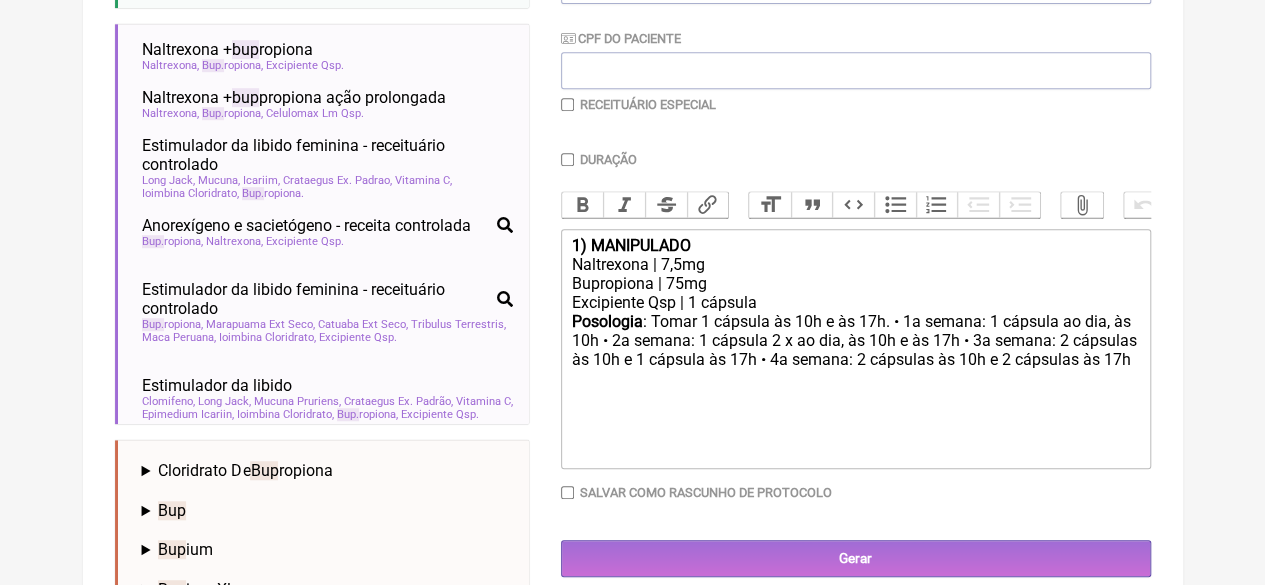 scroll, scrollTop: 500, scrollLeft: 0, axis: vertical 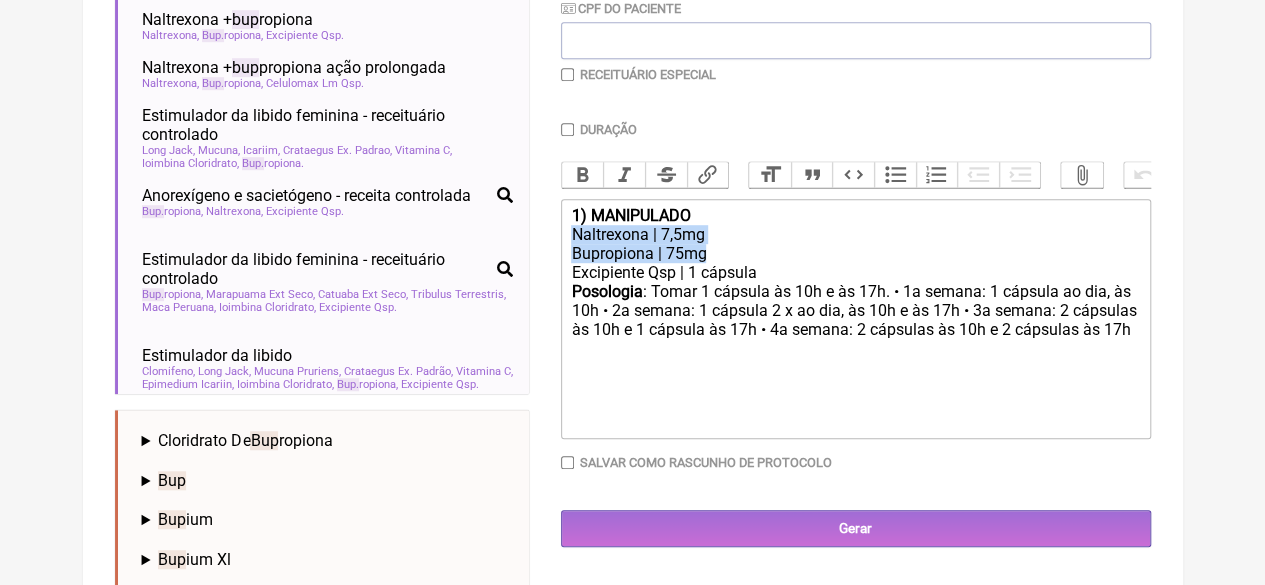 drag, startPoint x: 709, startPoint y: 267, endPoint x: 558, endPoint y: 250, distance: 151.95393 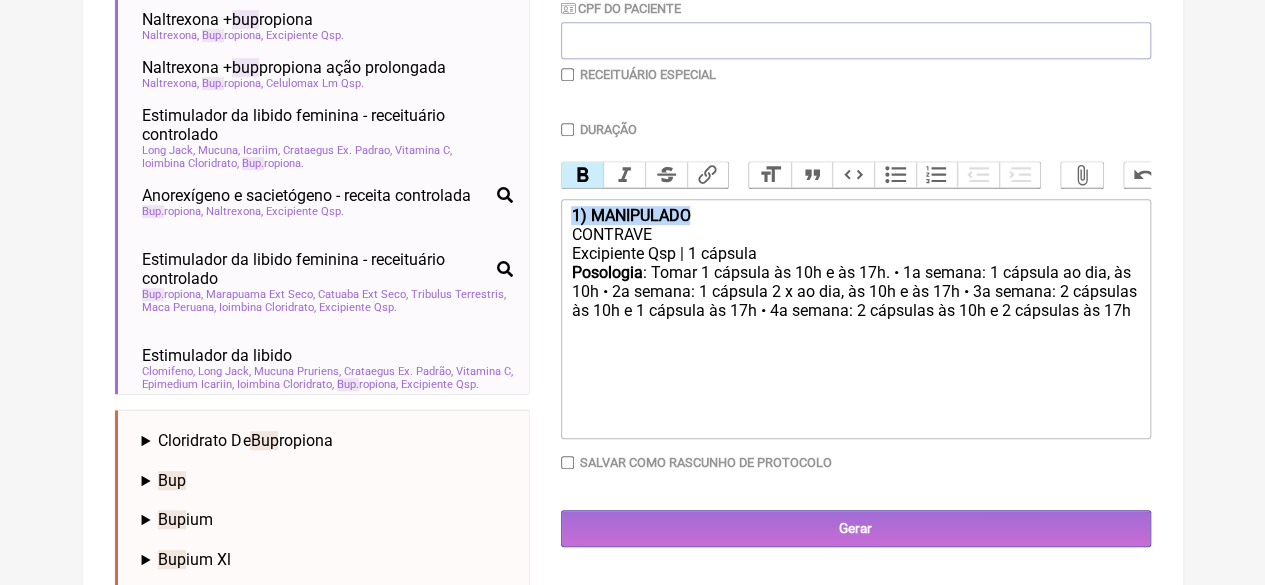 drag, startPoint x: 696, startPoint y: 229, endPoint x: 552, endPoint y: 221, distance: 144.22205 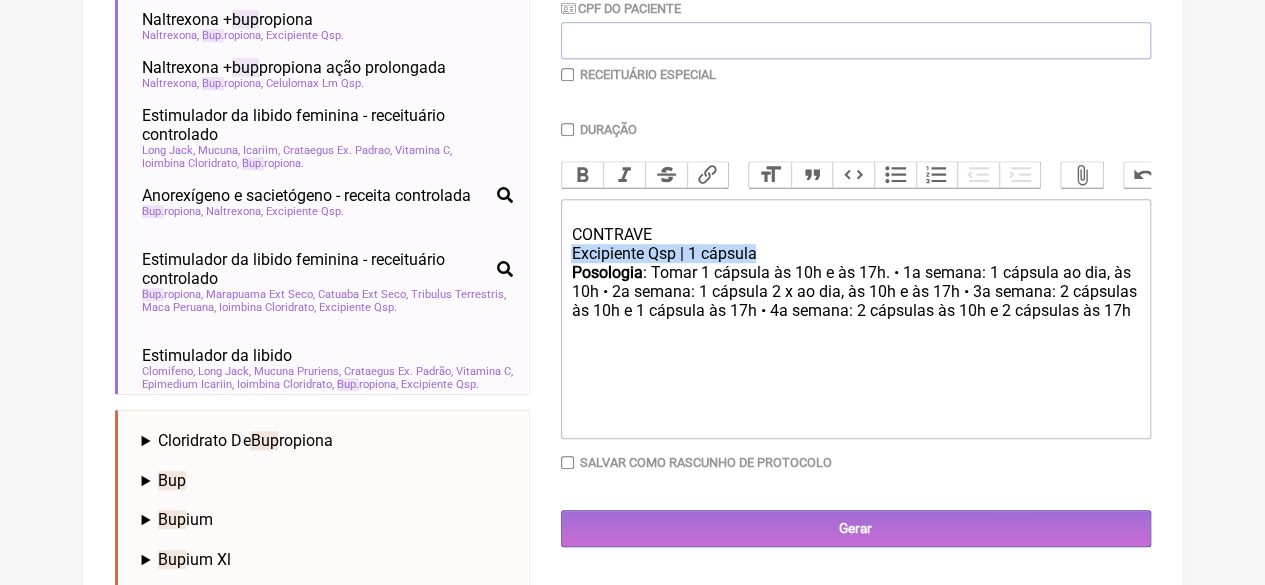 drag, startPoint x: 764, startPoint y: 270, endPoint x: 550, endPoint y: 267, distance: 214.02103 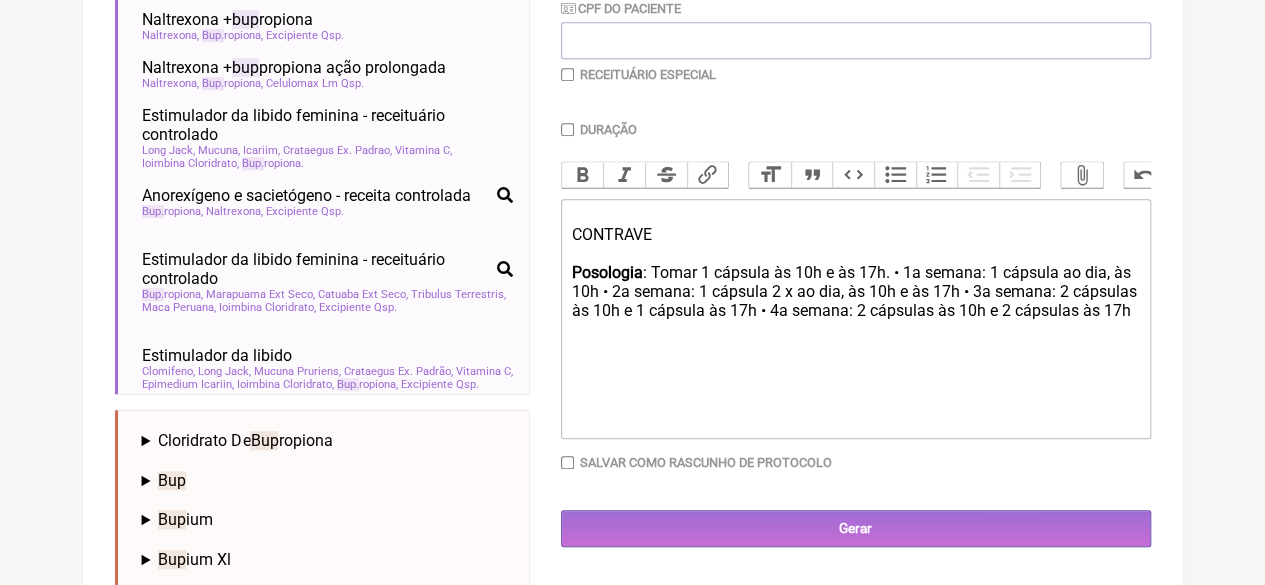 click on "Posologia : Tomar 1 cápsula às 10h e às 17h. • 1a semana: 1 cápsula ao dia, às 10h • 2a semana: 1 cápsula 2 x ao dia, às 10h e às 17h • 3a semana: 2 cápsulas às 10h e 1 cápsula às 17h • 4a semana: 2 cápsulas às 10h e 2 cápsulas às 17h ㅤ" 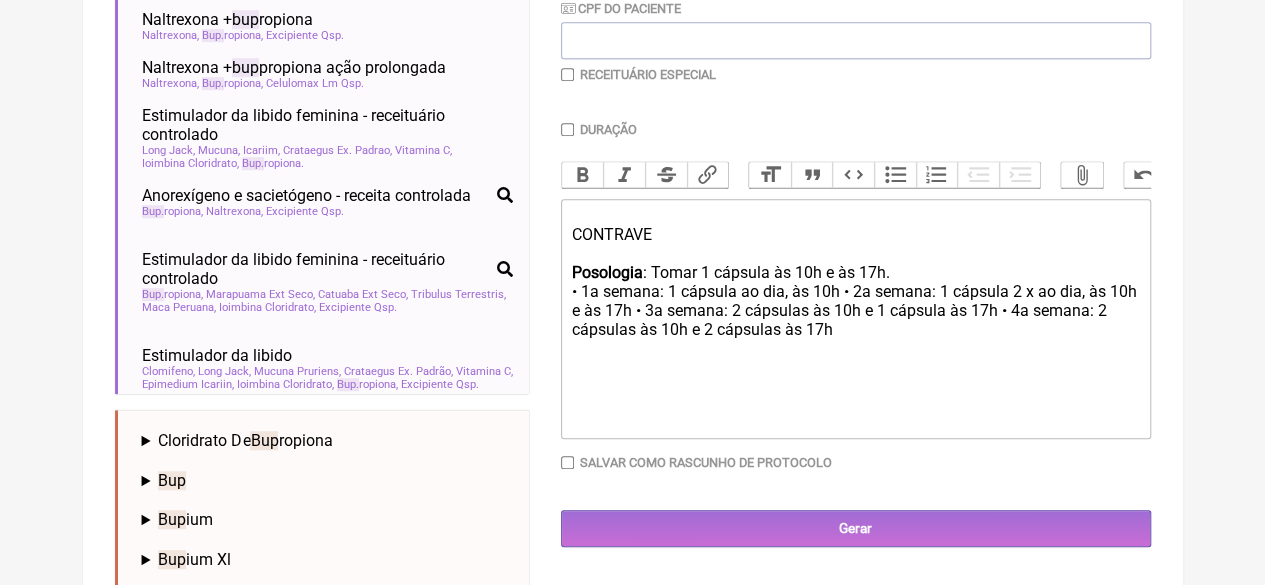 click on "Posologia : Tomar 1 cápsula às 10h e às 17h.  • 1a semana: 1 cápsula ao dia, às 10h • 2a semana: 1 cápsula 2 x ao dia, às 10h e às 17h • 3a semana: 2 cápsulas às 10h e 1 cápsula às 17h • 4a semana: 2 cápsulas às 10h e 2 cápsulas às 17h ㅤ" 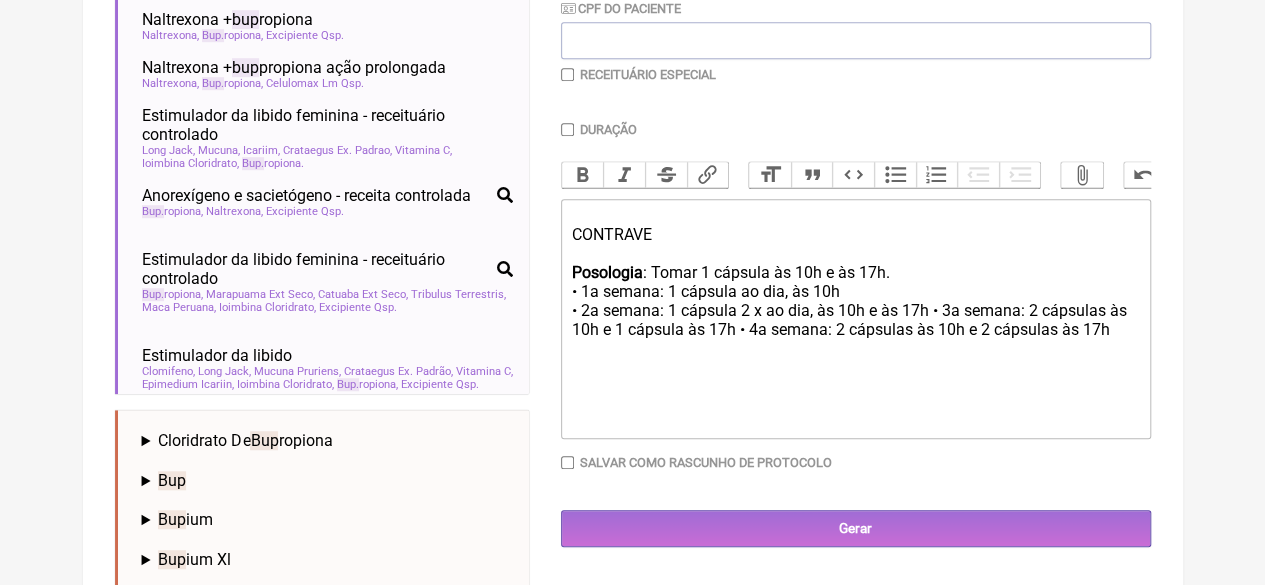click on "Posologia : Tomar 1 cápsula às 10h e às 17h.  • 1a semana: 1 cápsula ao dia, às 10h  • 2a semana: 1 cápsula 2 x ao dia, às 10h e às 17h • 3a semana: 2 cápsulas às 10h e 1 cápsula às 17h • 4a semana: 2 cápsulas às 10h e 2 cápsulas às 17h ㅤ" 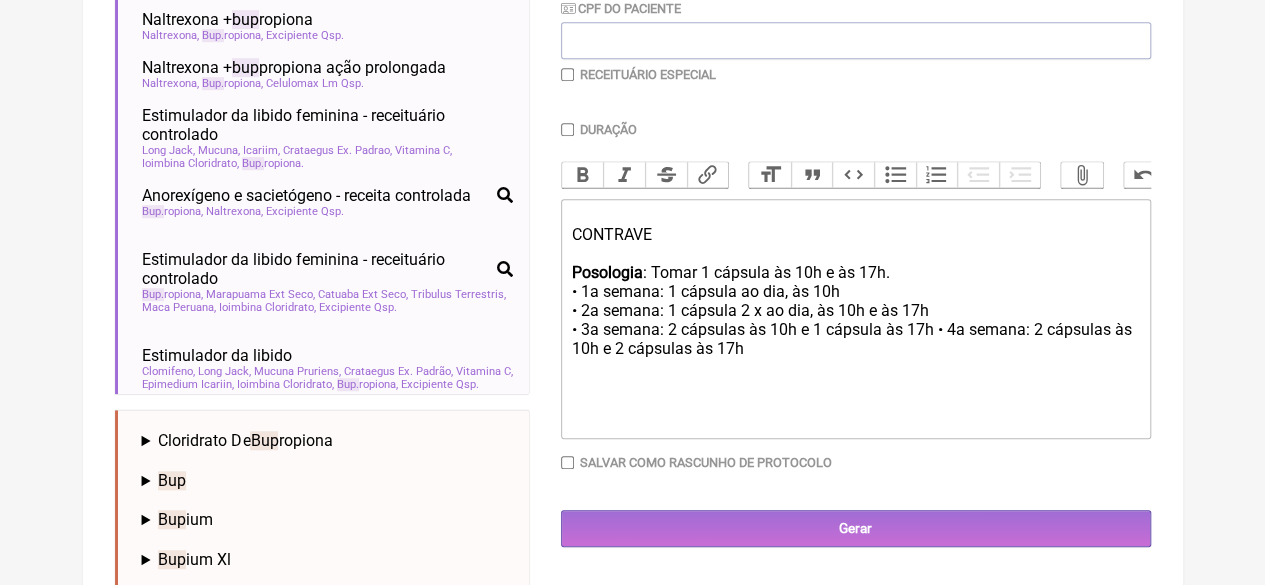 click on "Posologia : Tomar 1 cápsula às 10h e às 17h.  • 1a semana: 1 cápsula ao dia, às 10h  • 2a semana: 1 cápsula 2 x ao dia, às 10h e às 17h  • 3a semana: 2 cápsulas às 10h e 1 cápsula às 17h • 4a semana: 2 cápsulas às 10h e 2 cápsulas às 17h ㅤ" 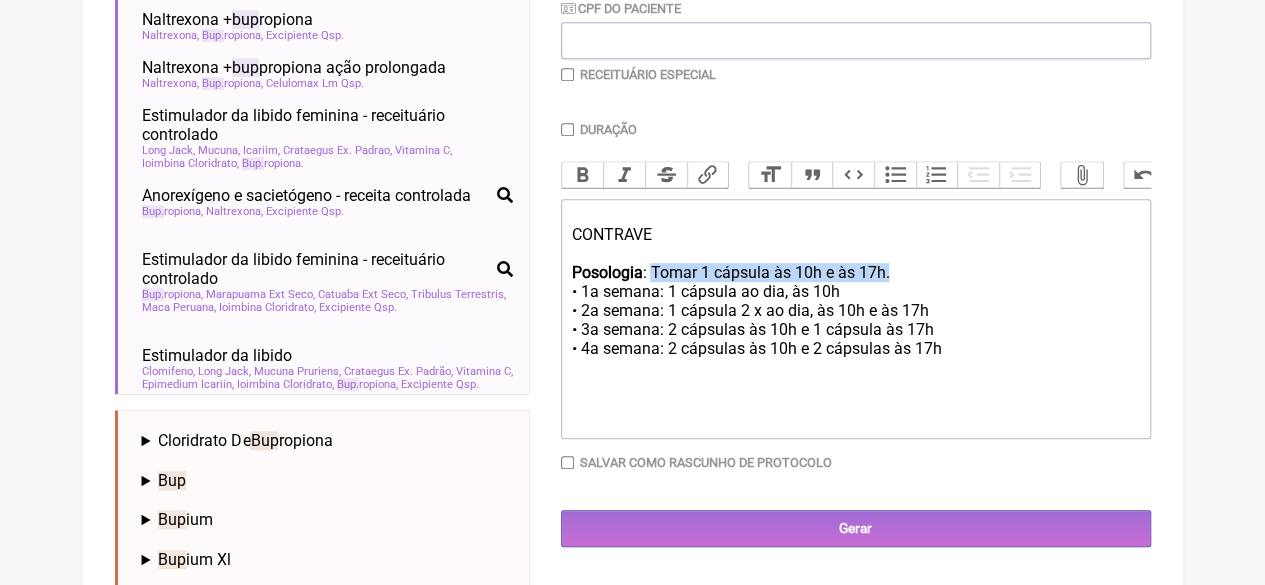 drag, startPoint x: 901, startPoint y: 286, endPoint x: 650, endPoint y: 287, distance: 251.002 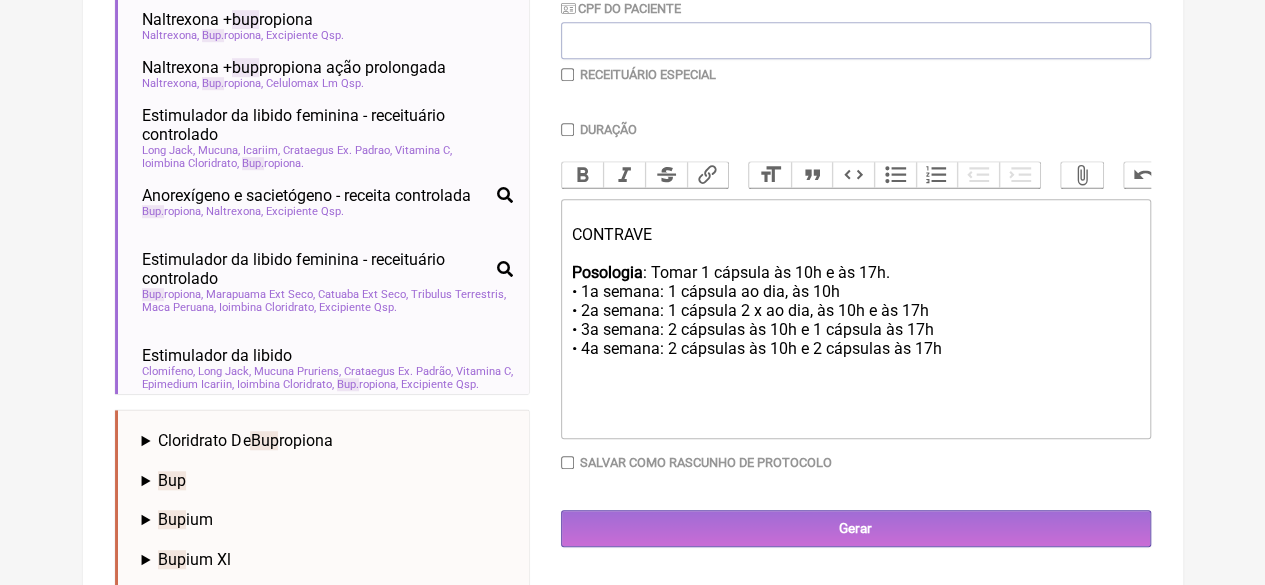 type on "<div><br></div><div>CONTRAVE&nbsp;</div><div><br></div><div><strong>Posologia</strong>:&nbsp;<br><br> • 1a semana: 1 cápsula ao dia, às 10h&nbsp;<br>• 2a semana: 1 cápsula 2 x ao dia, às 10h e às 17h<br> • 3a semana: 2 cápsulas às 10h e 1 cápsula às 17h<br> • 4a semana: 2 cápsulas às 10h e 2 cápsulas às 17h ㅤ<br><br></div>" 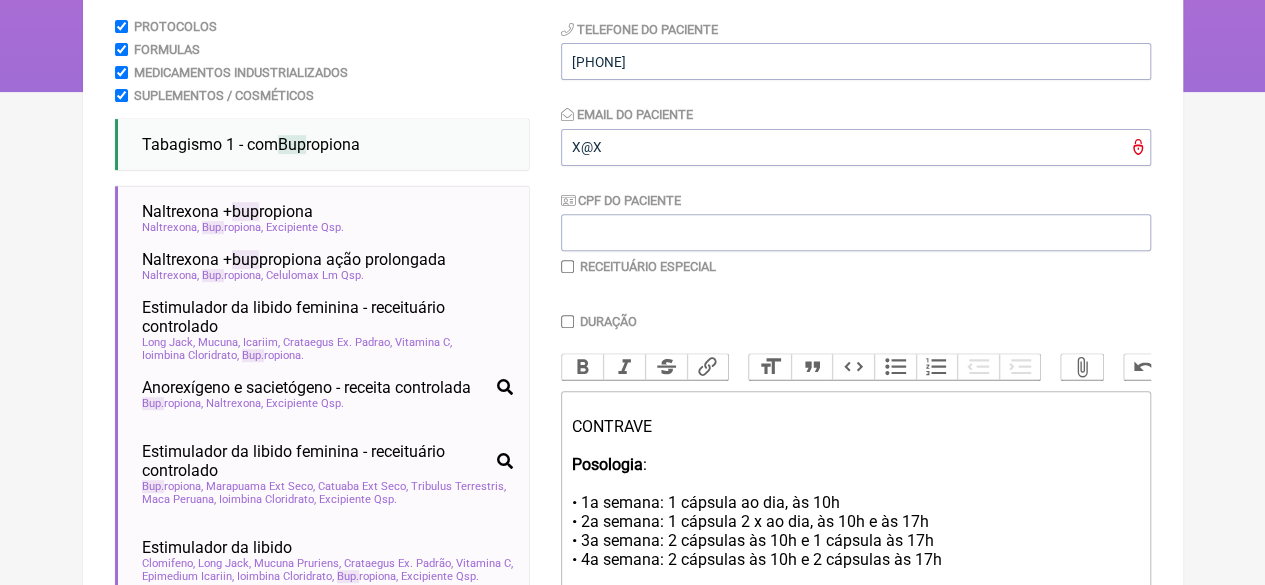 scroll, scrollTop: 300, scrollLeft: 0, axis: vertical 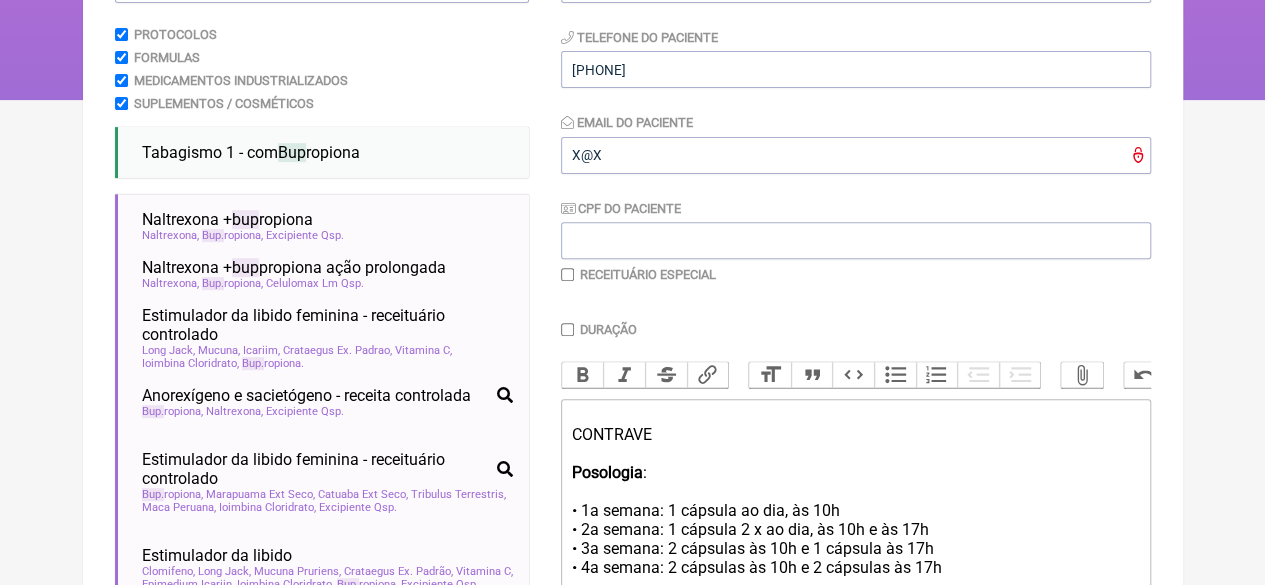 click at bounding box center [567, 274] 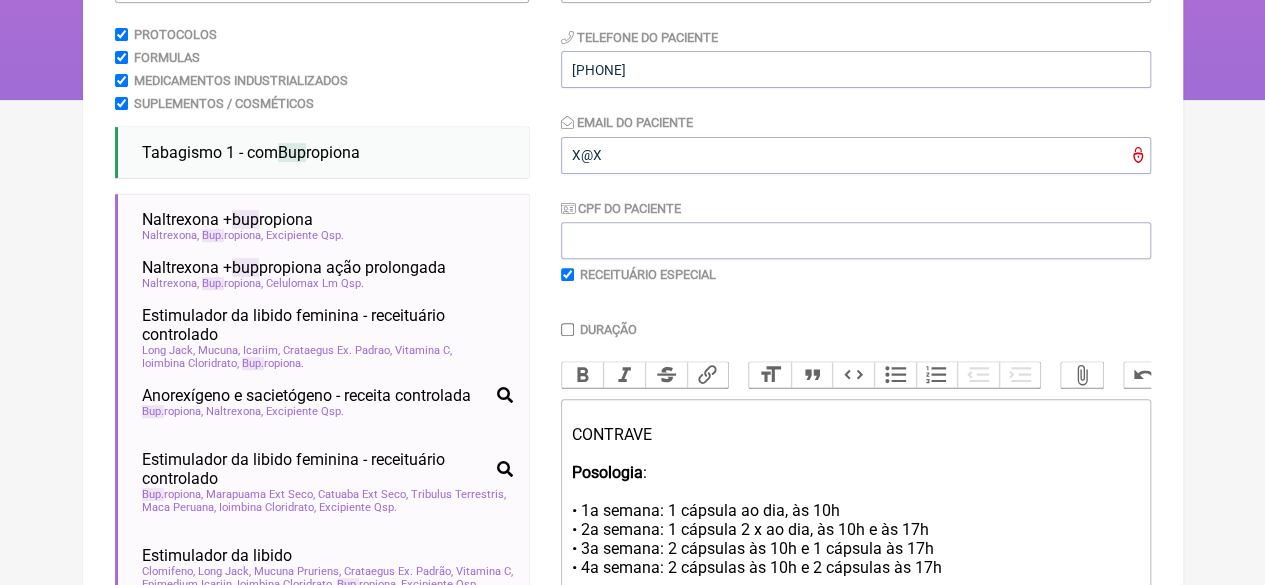 checkbox on "true" 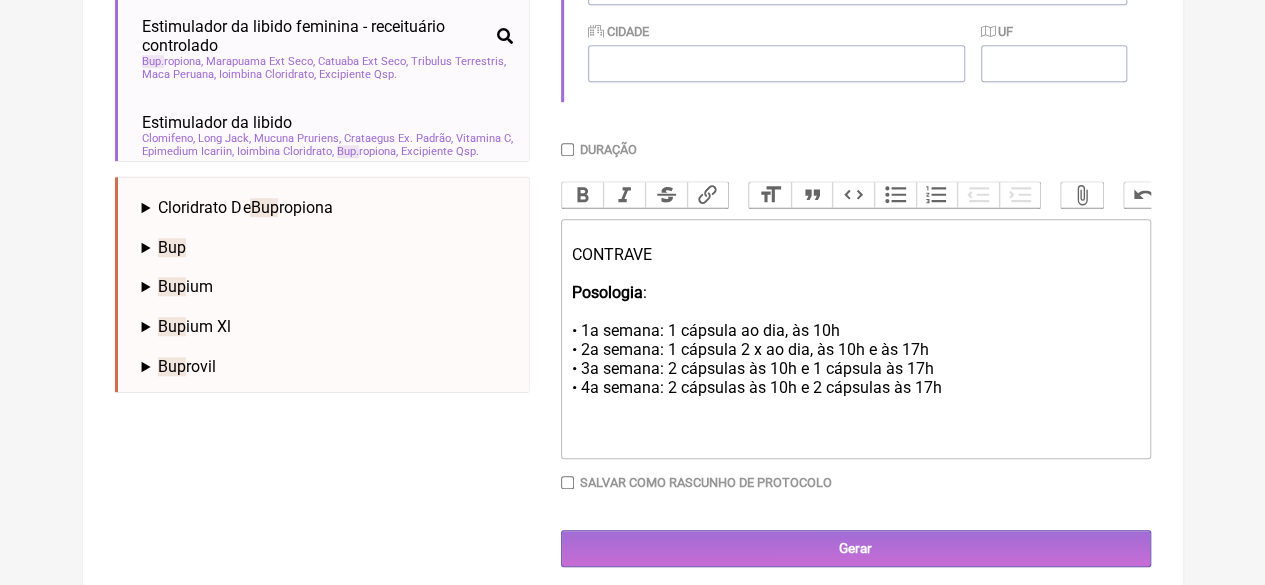scroll, scrollTop: 766, scrollLeft: 0, axis: vertical 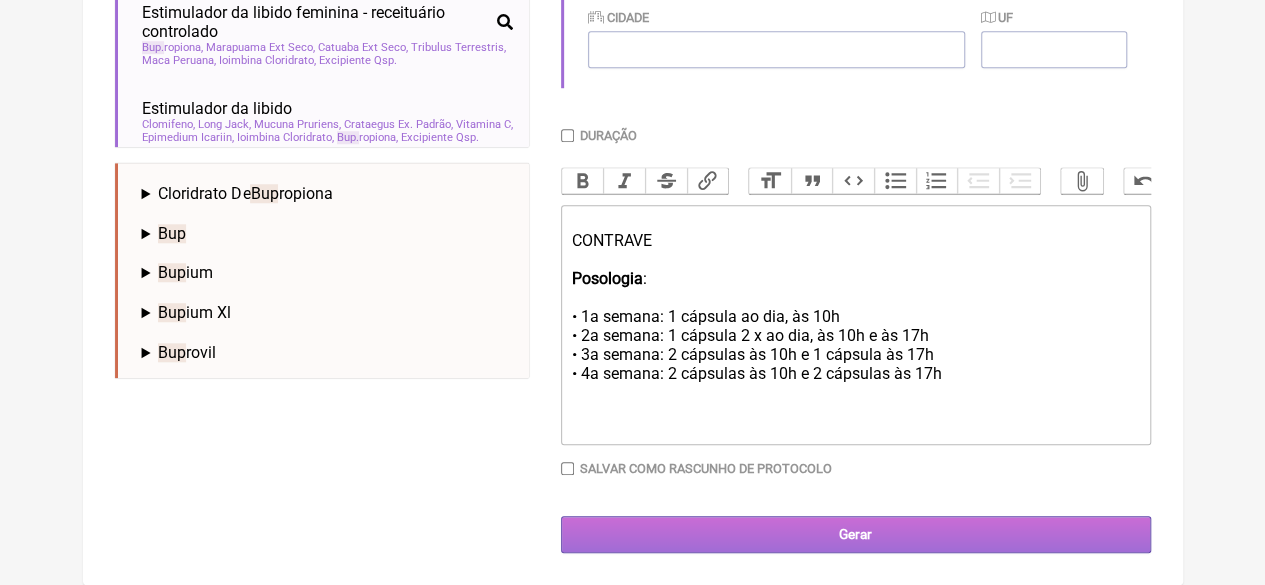 click on "Gerar" at bounding box center [856, 534] 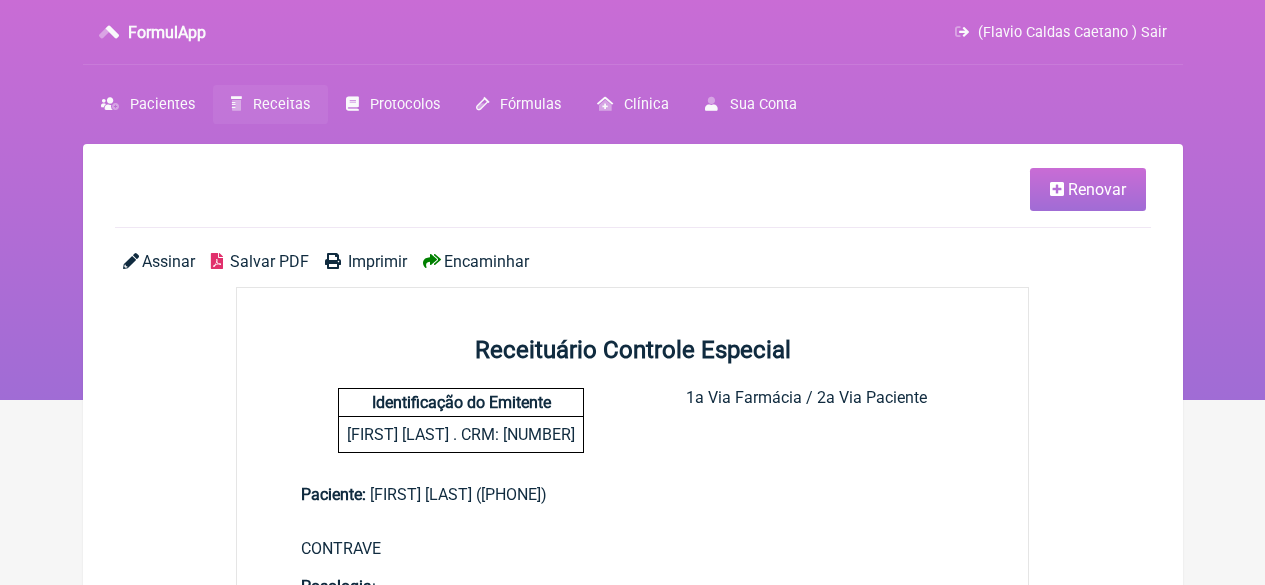 scroll, scrollTop: 0, scrollLeft: 0, axis: both 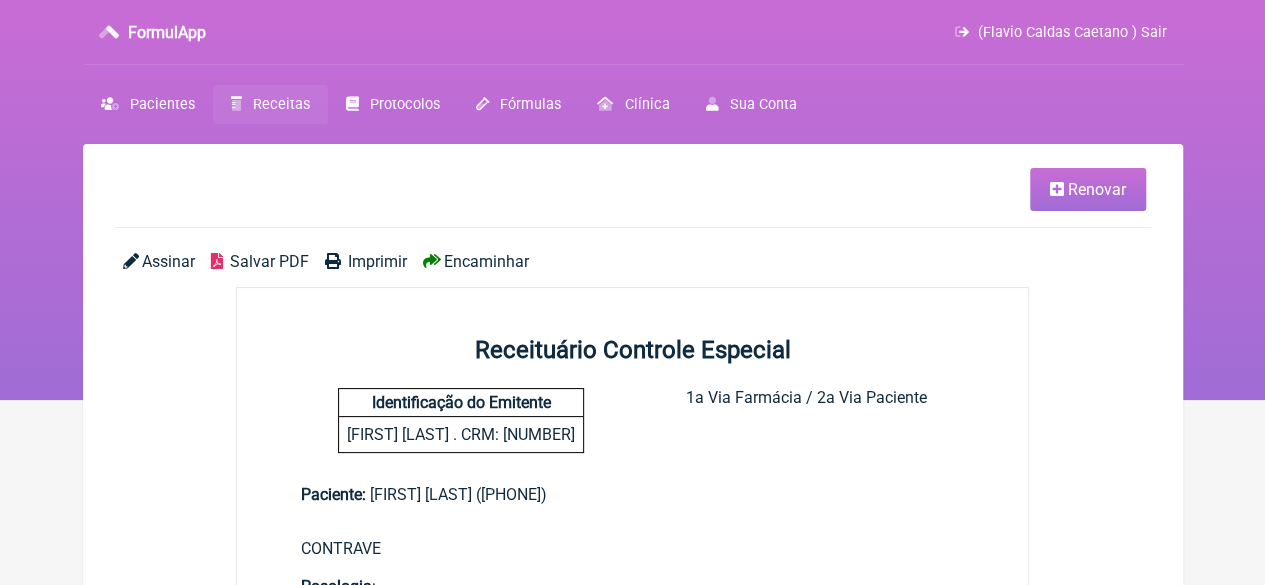 click on "Imprimir" at bounding box center [377, 261] 